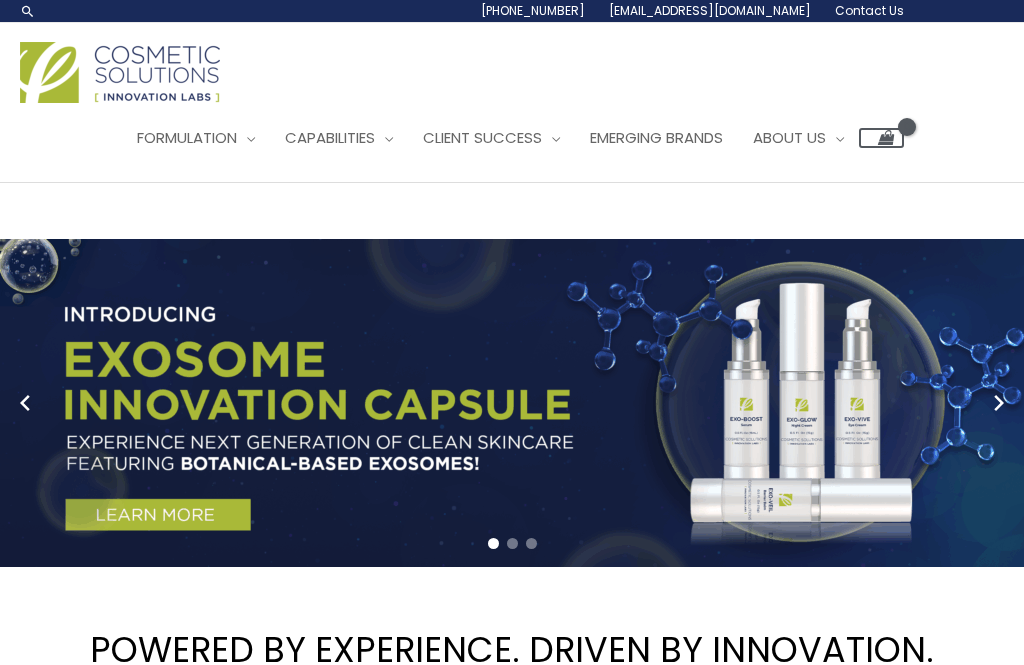 scroll, scrollTop: 0, scrollLeft: 0, axis: both 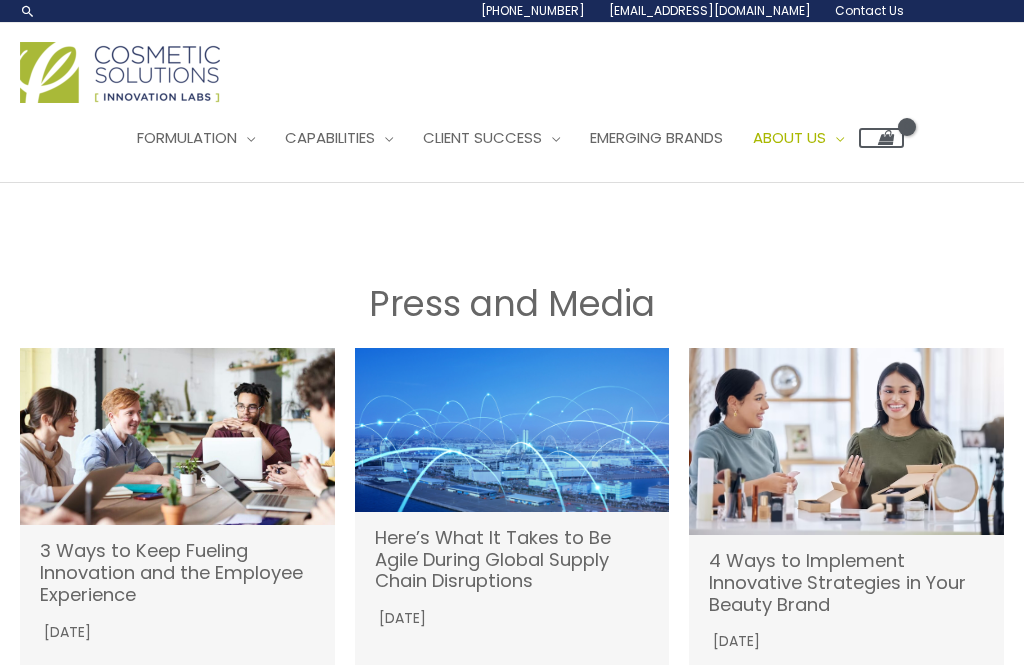 click on "Community" at bounding box center [-14187, 242] 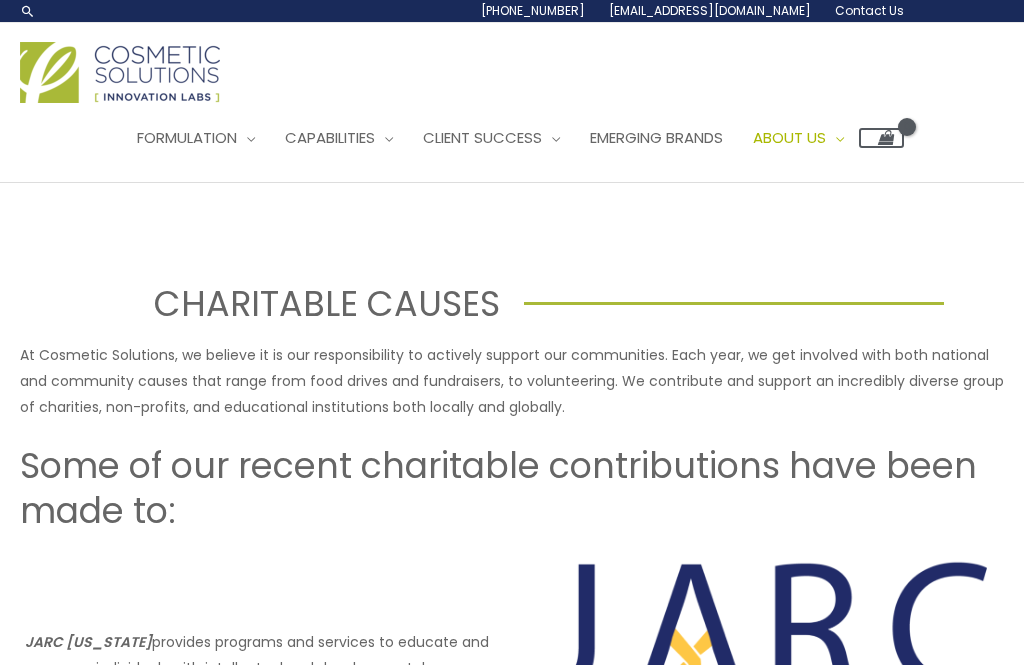 scroll, scrollTop: 0, scrollLeft: 0, axis: both 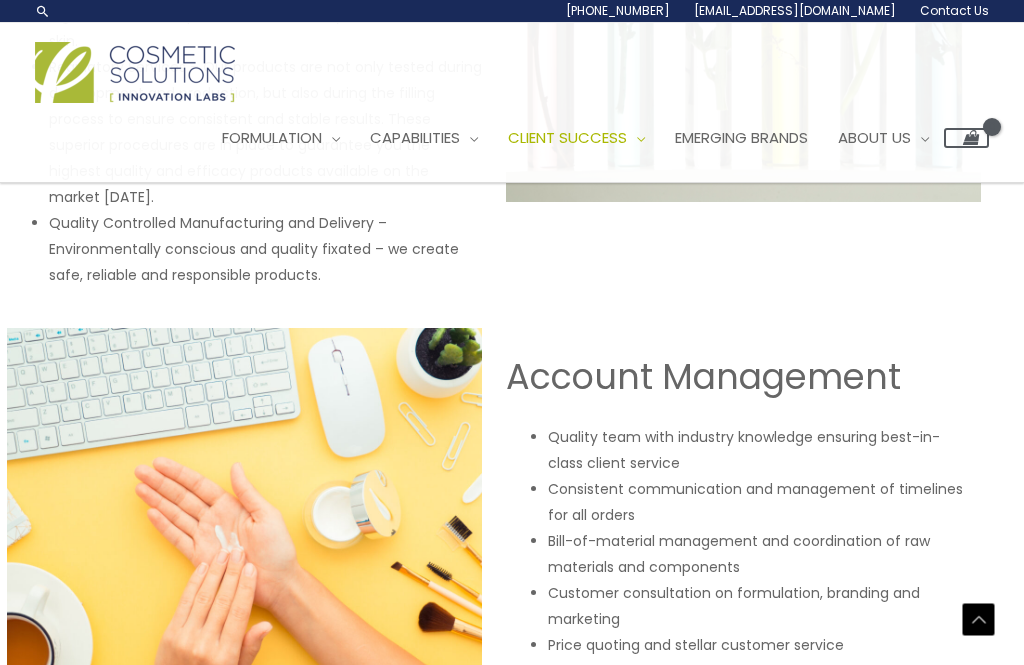 click on "Quality Assurance" at bounding box center [-14540, 339] 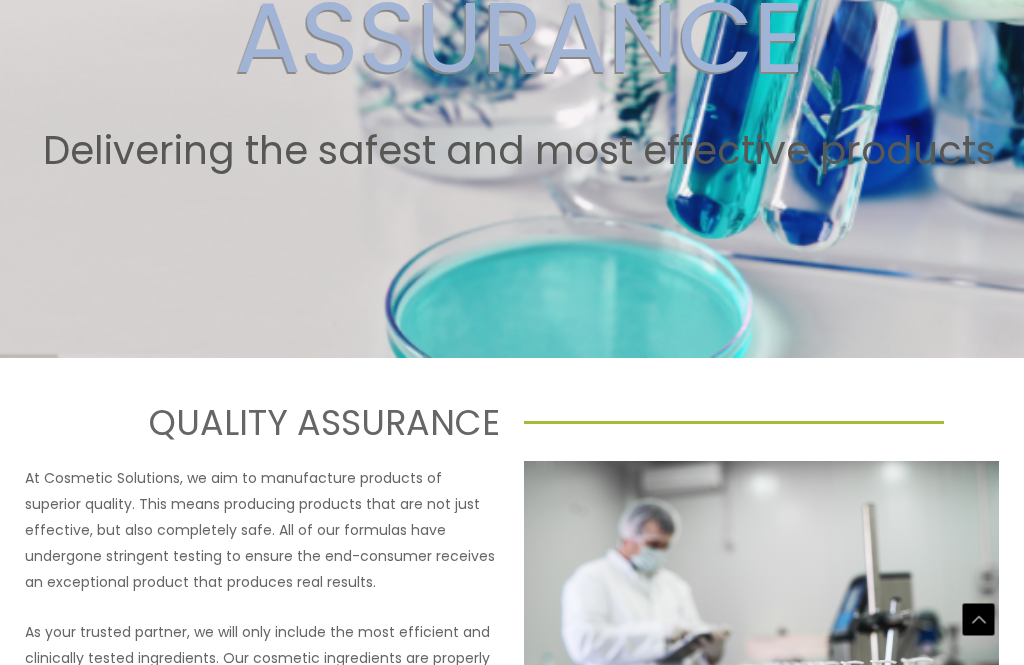 scroll, scrollTop: 0, scrollLeft: 0, axis: both 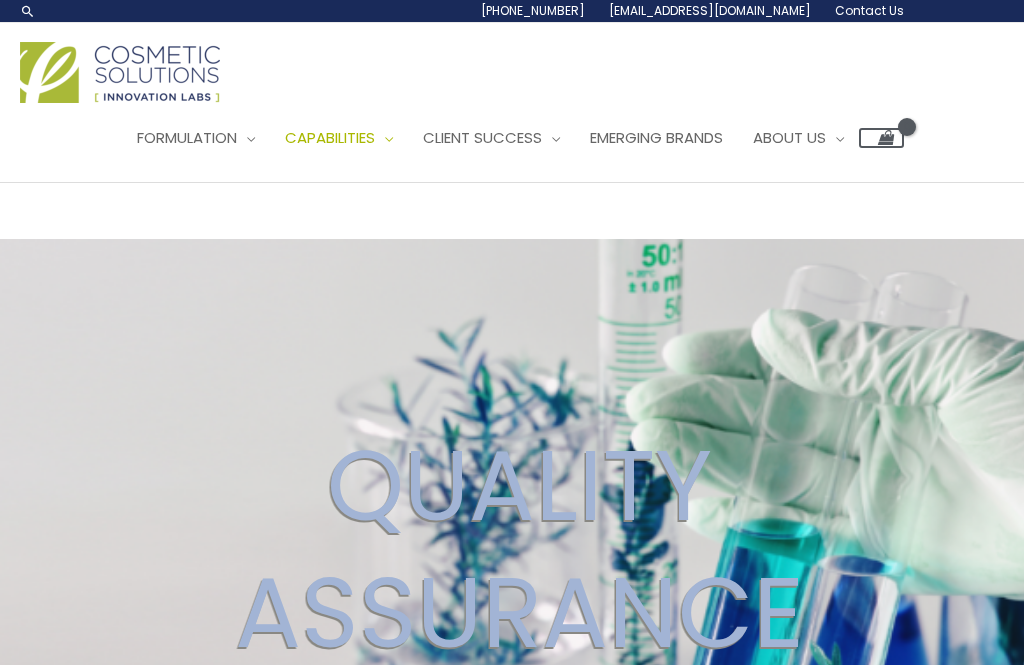 click on "Emerging Brands" at bounding box center [656, 137] 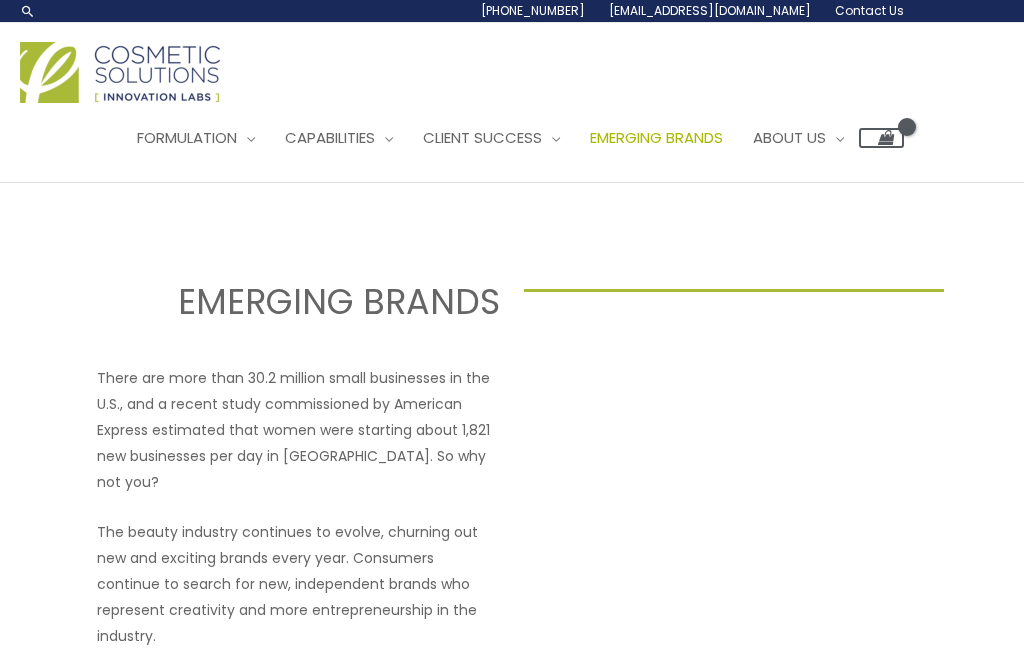 scroll, scrollTop: 0, scrollLeft: 0, axis: both 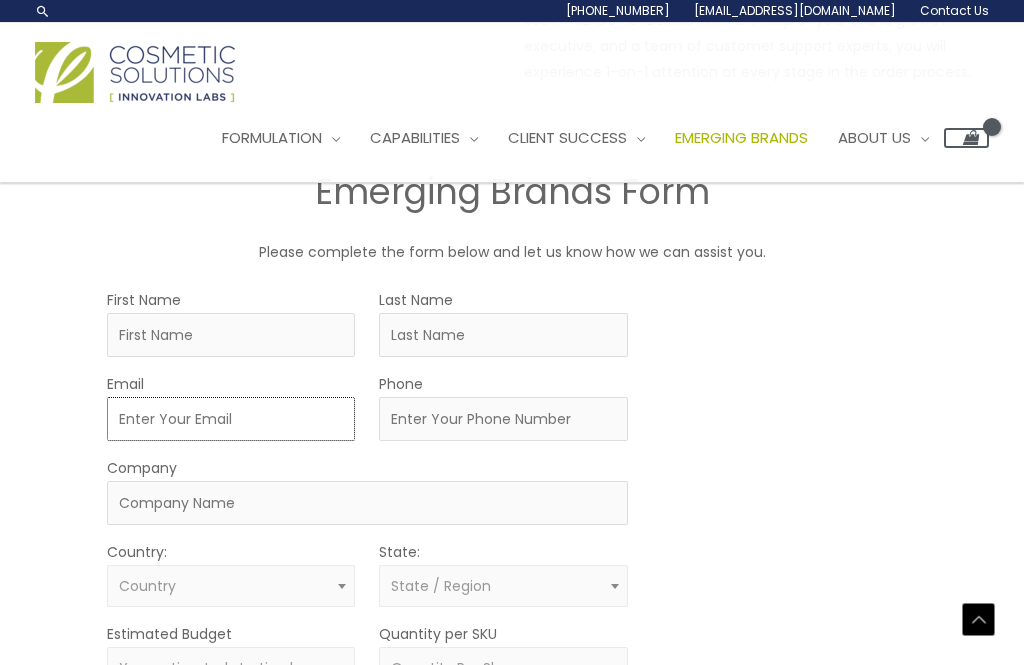 click on "Email" at bounding box center (231, 419) 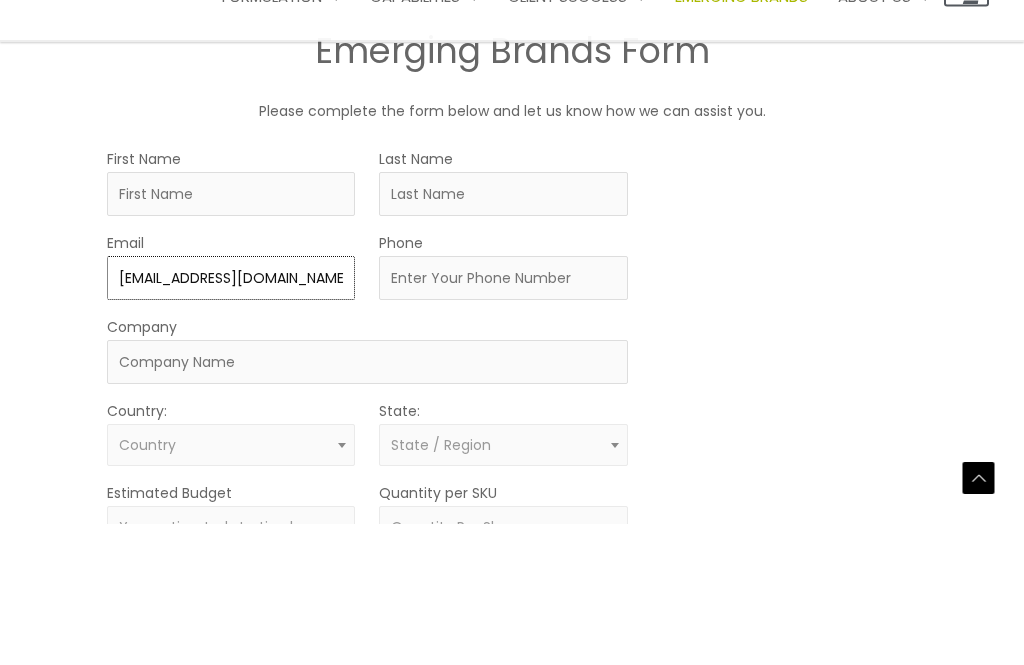 type on "[EMAIL_ADDRESS][DOMAIN_NAME]" 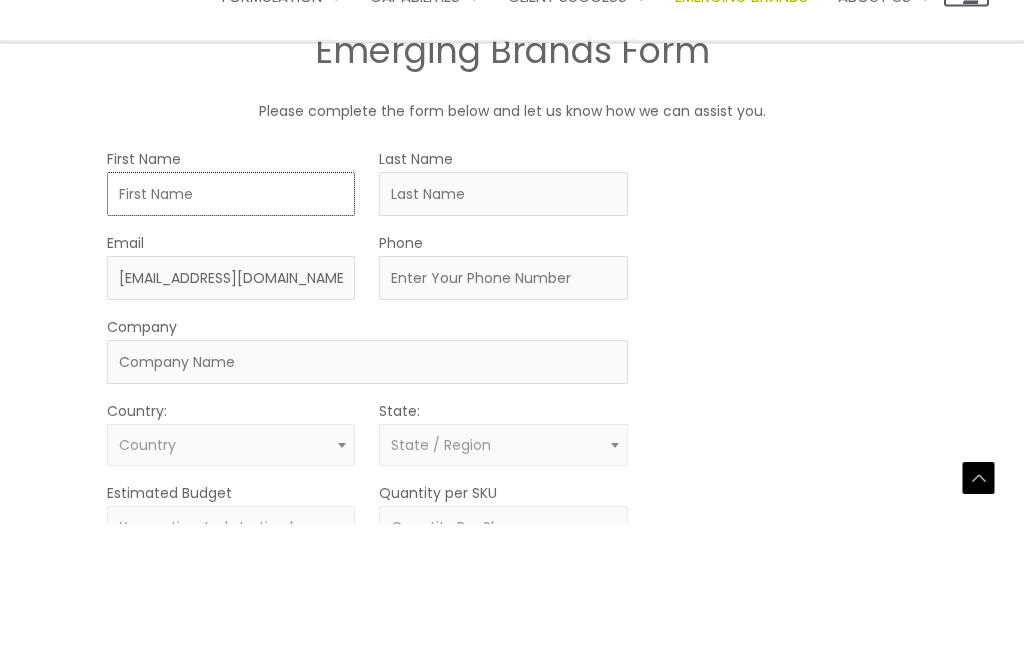 click on "First Name" at bounding box center (231, 336) 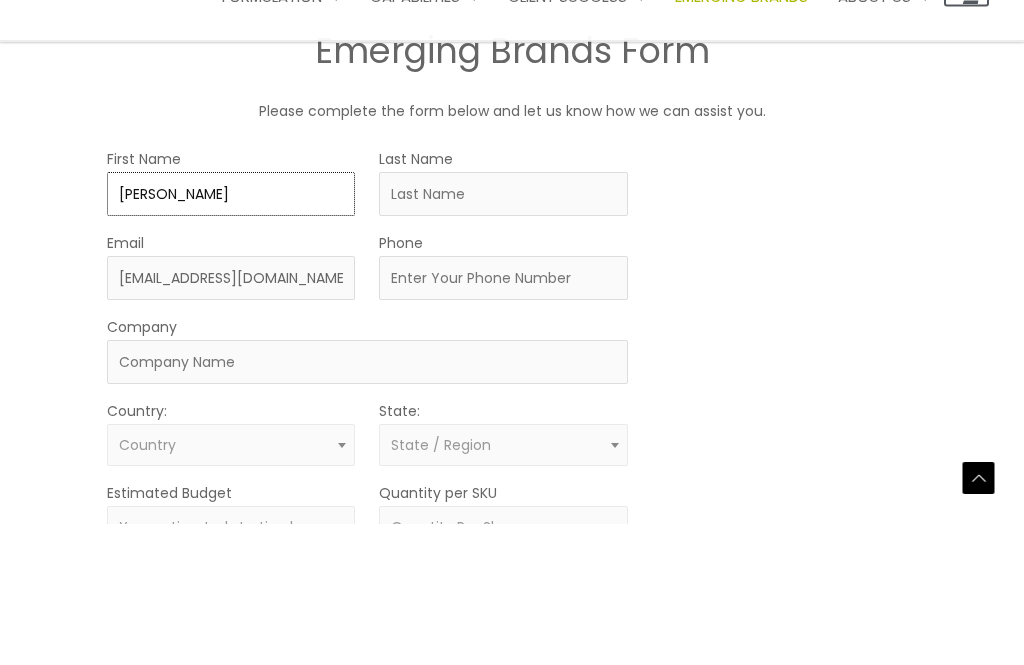 type on "Amanda" 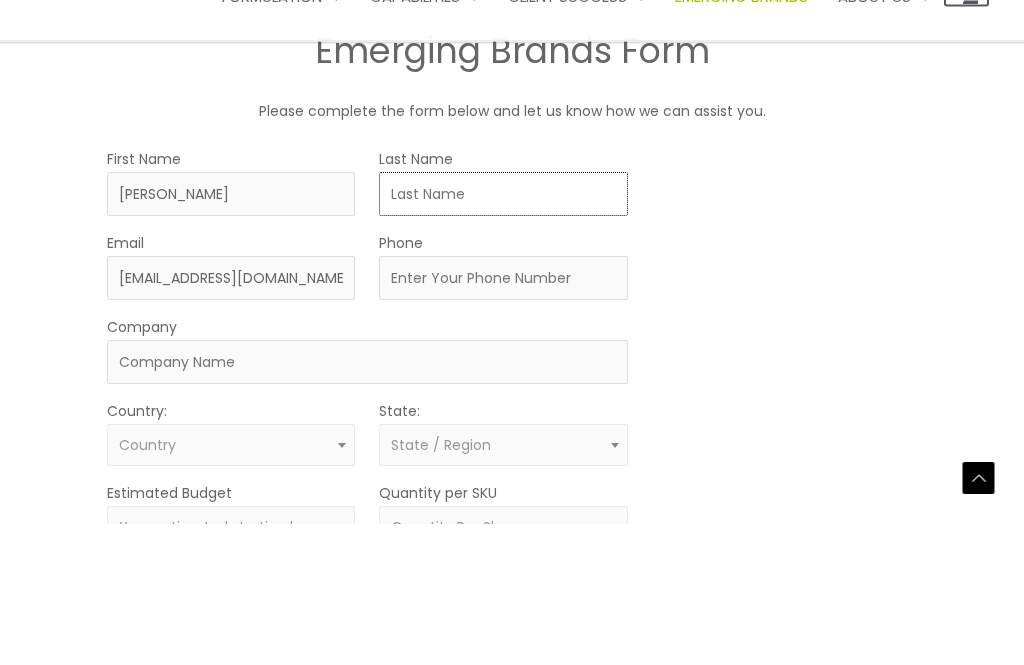 click on "Last Name" at bounding box center [503, 336] 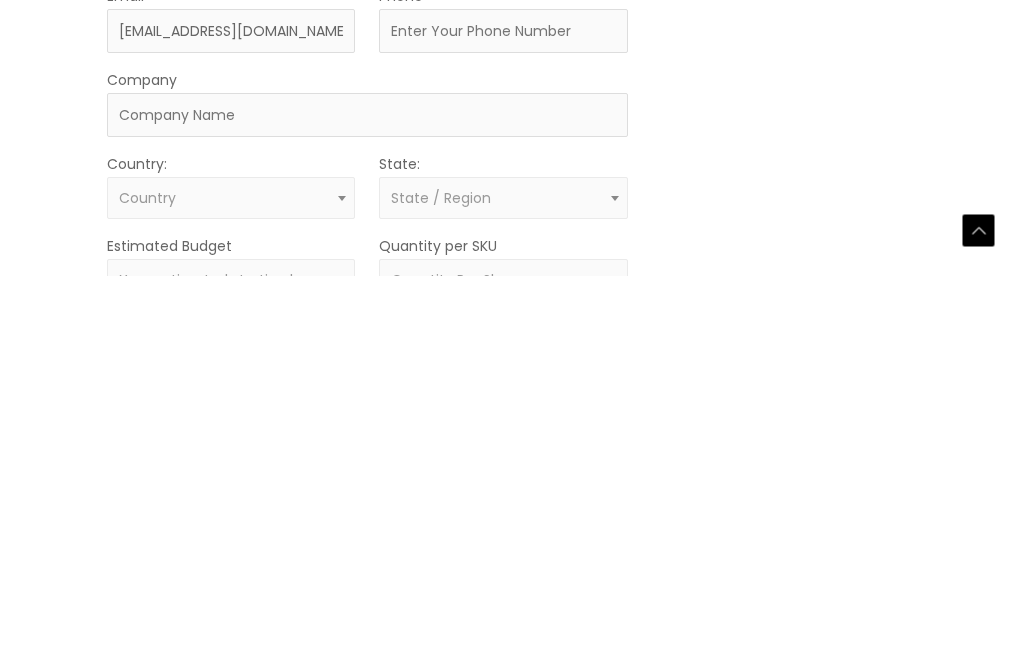 type on "Harris-Logie" 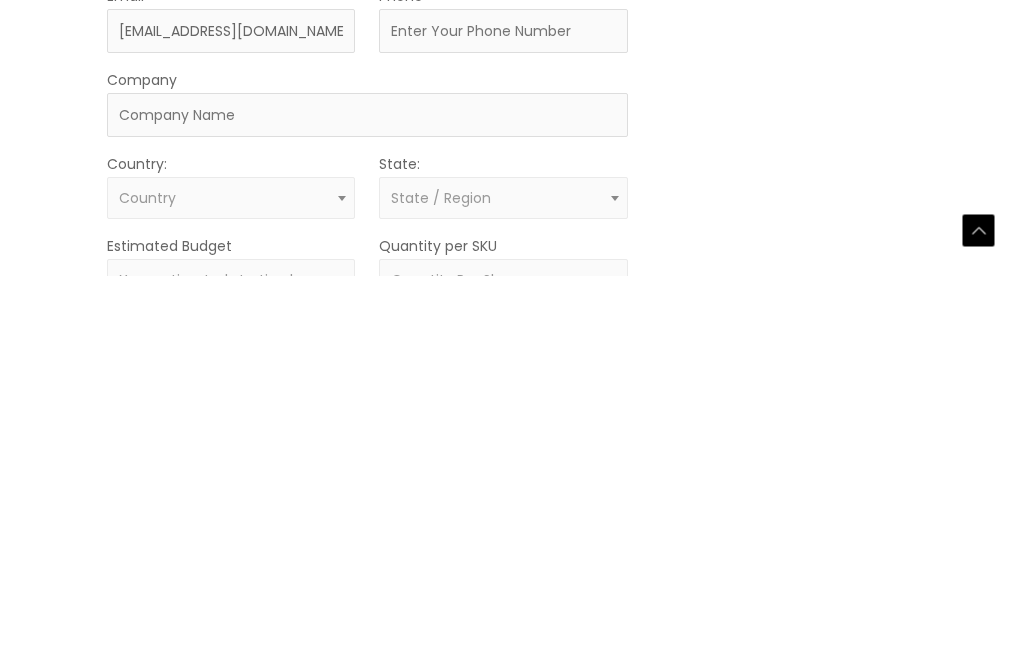 click on "Country" at bounding box center [231, 587] 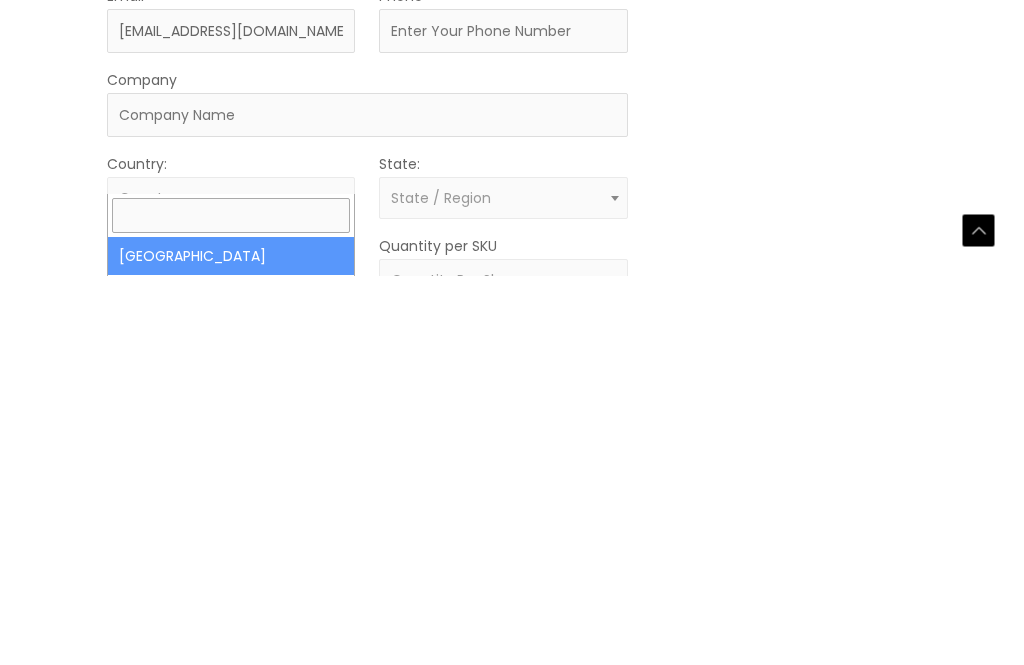 scroll, scrollTop: 1563, scrollLeft: 0, axis: vertical 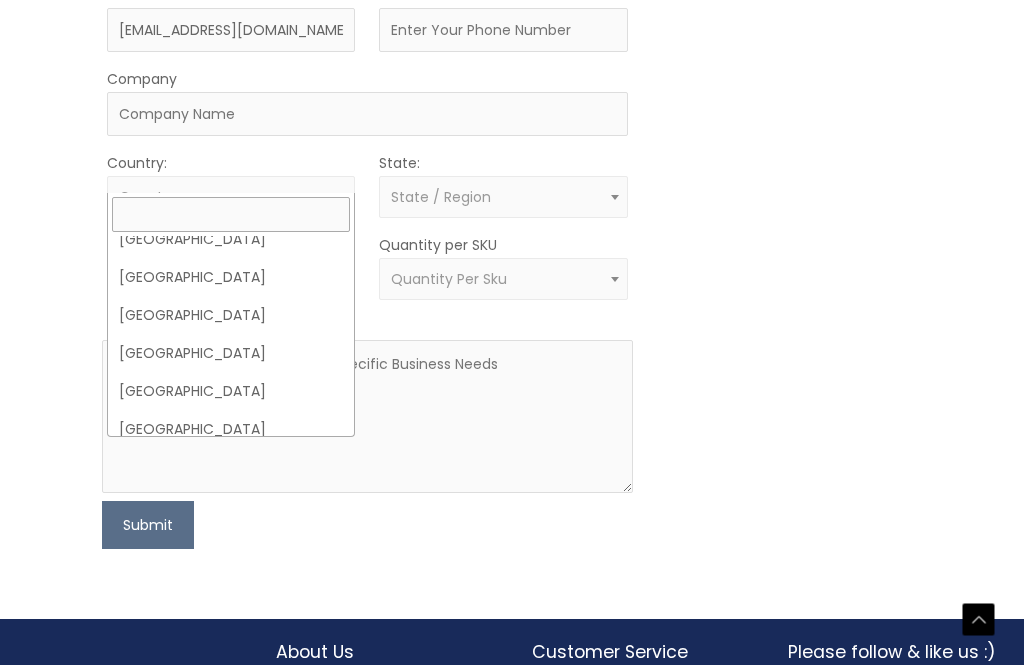 select on "Guyana" 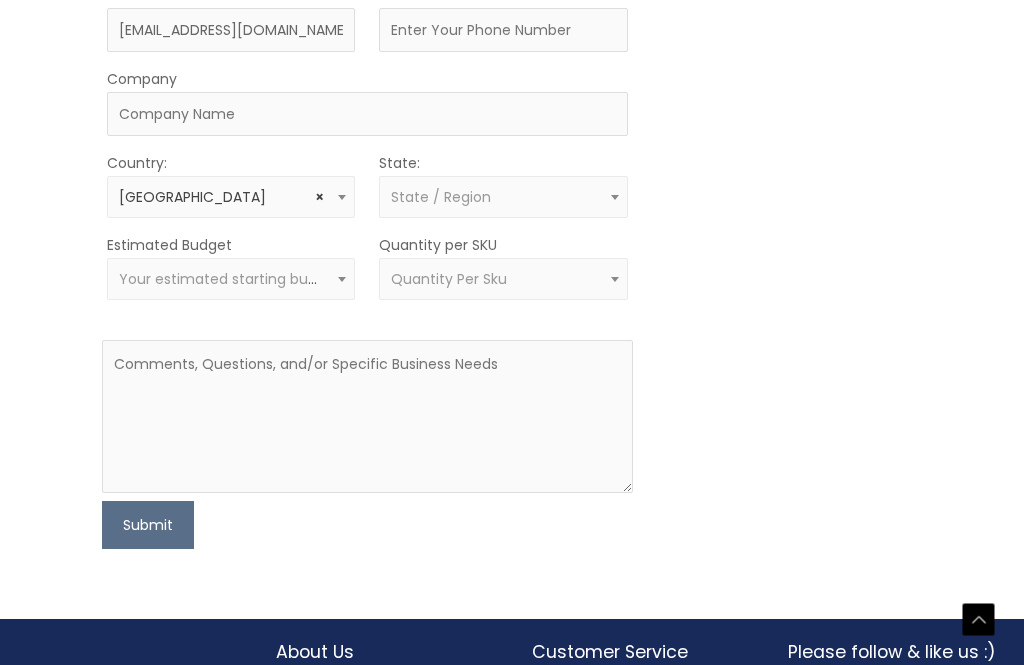 click on "Your estimated starting budget" at bounding box center [230, 279] 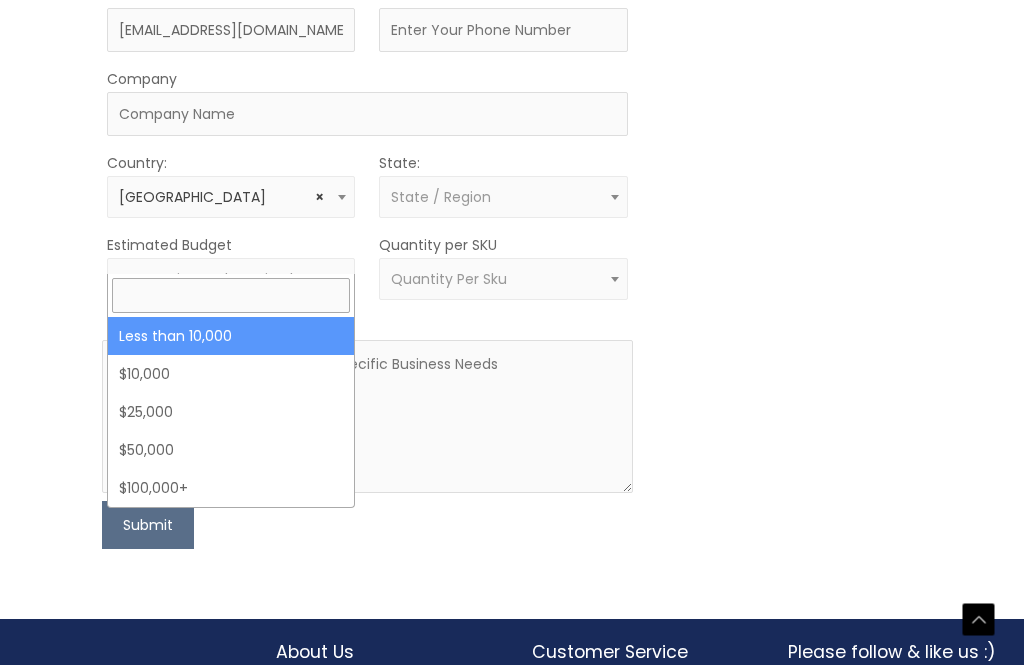 select on "-10000" 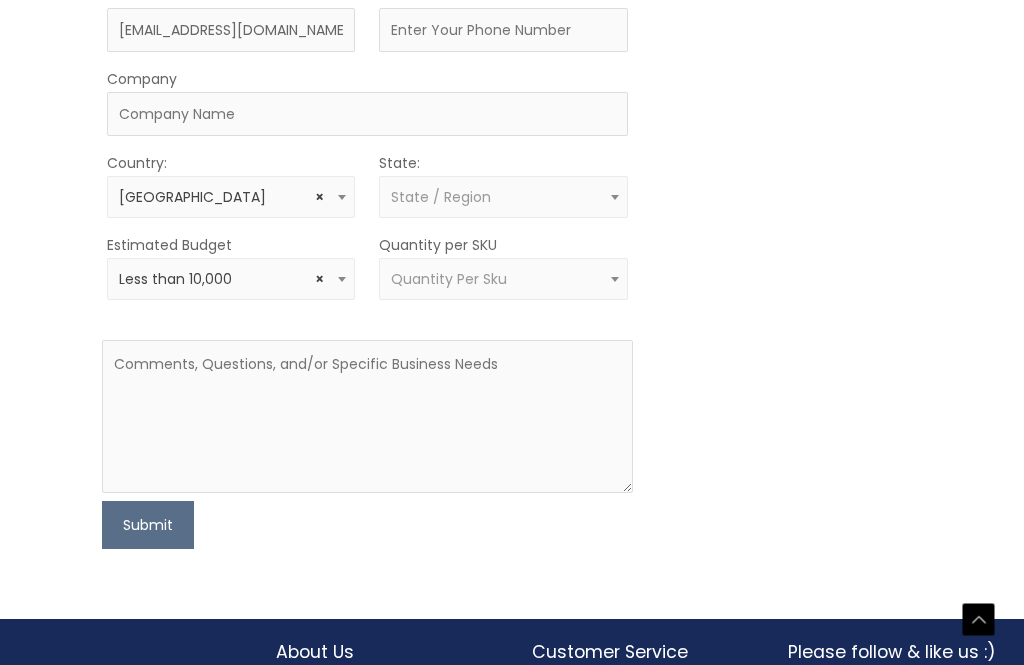 click on "Quantity Per Sku" at bounding box center (503, 279) 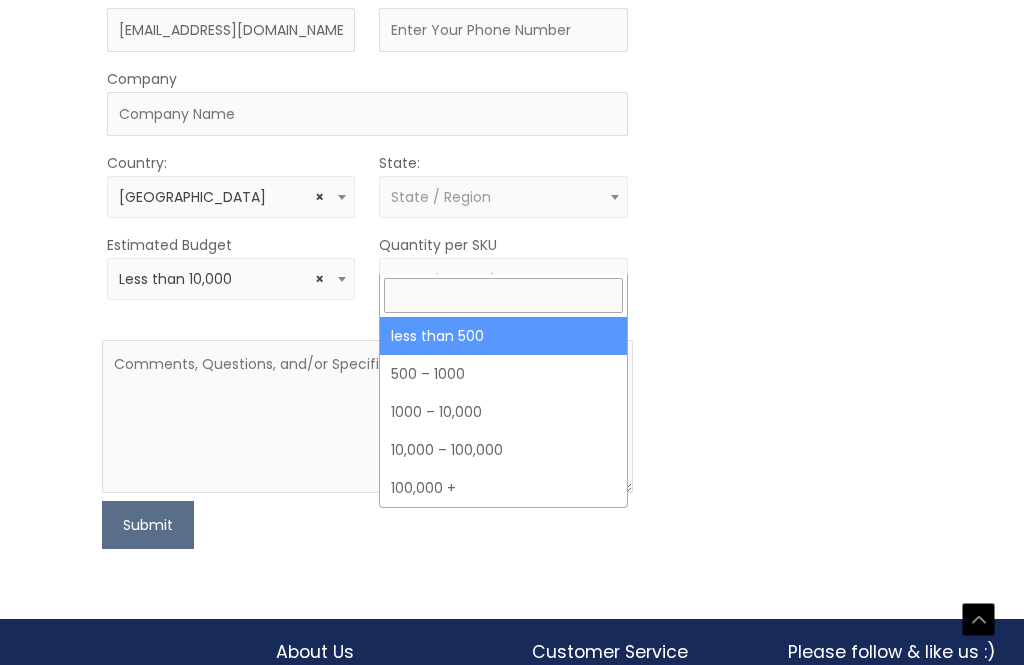 scroll, scrollTop: 1562, scrollLeft: 0, axis: vertical 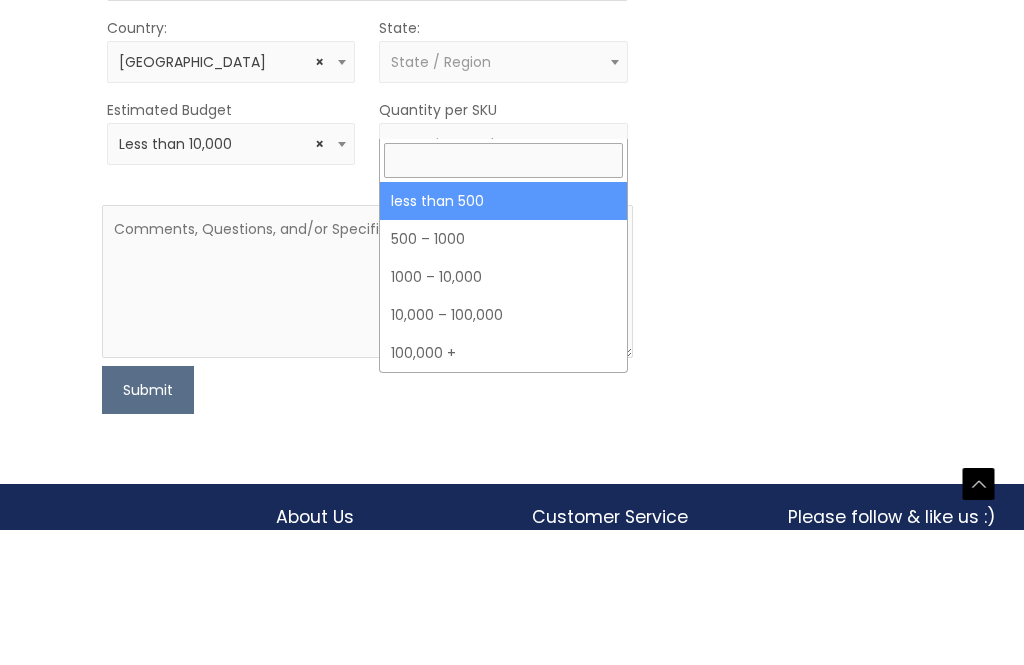 select on "3" 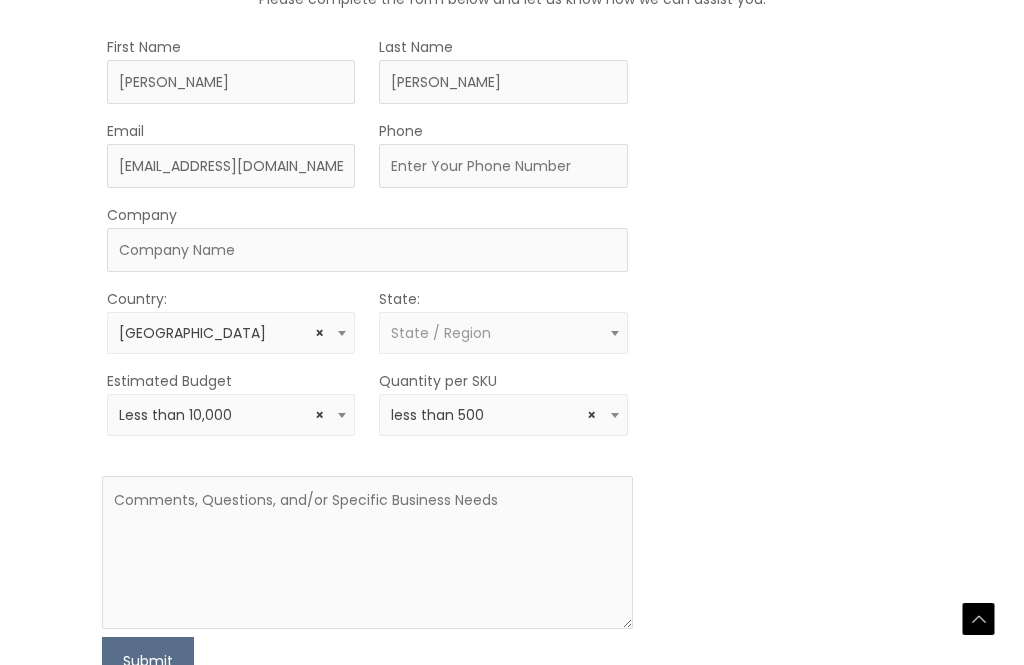scroll, scrollTop: 1427, scrollLeft: 0, axis: vertical 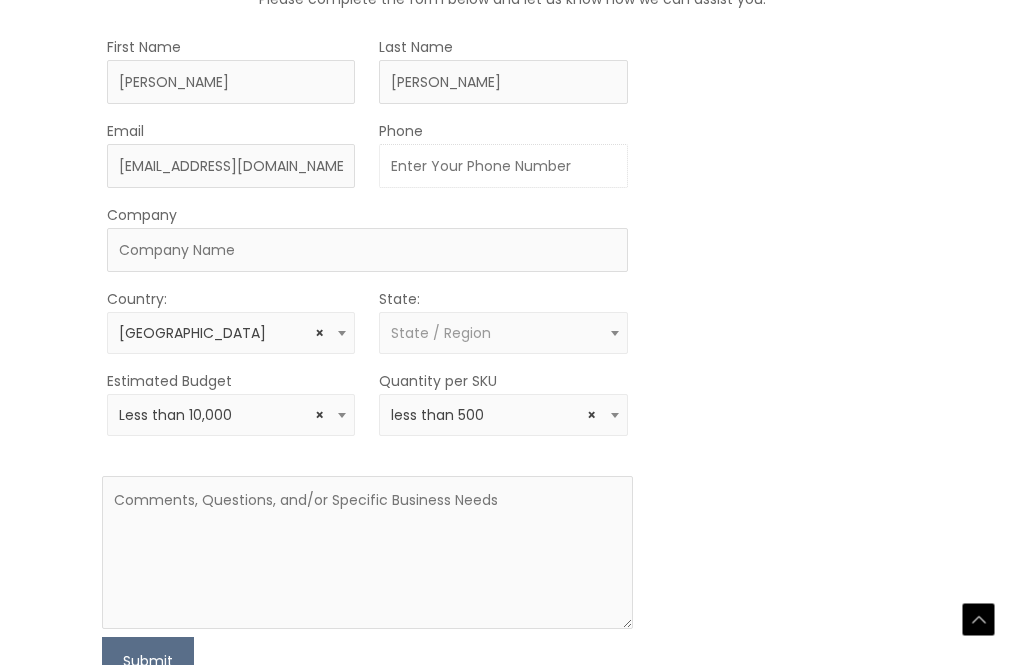 click on "Phone" at bounding box center [503, 166] 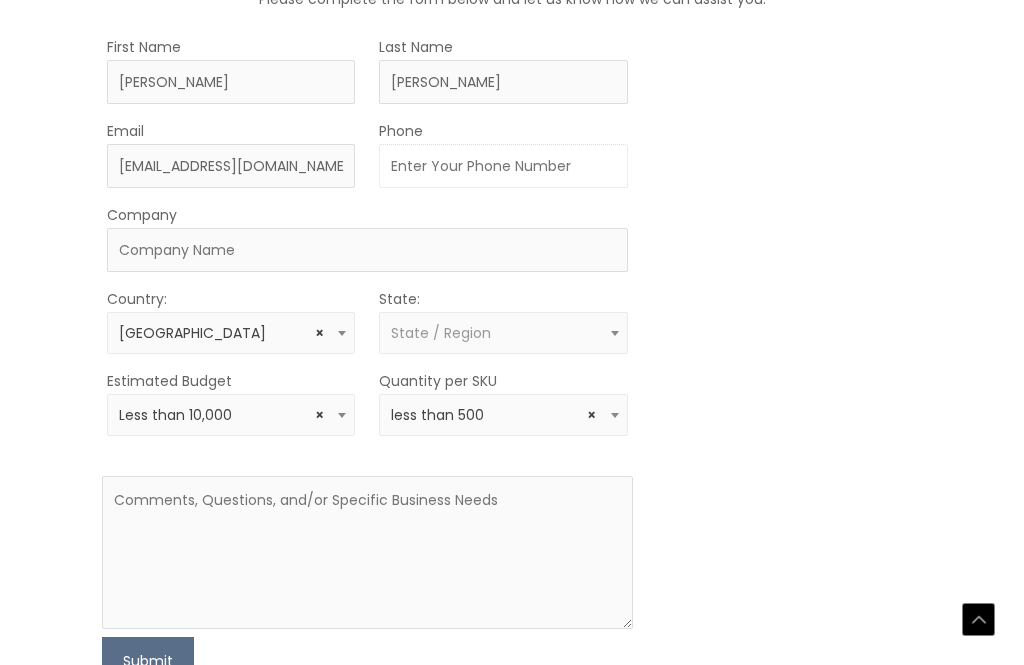 type on "5" 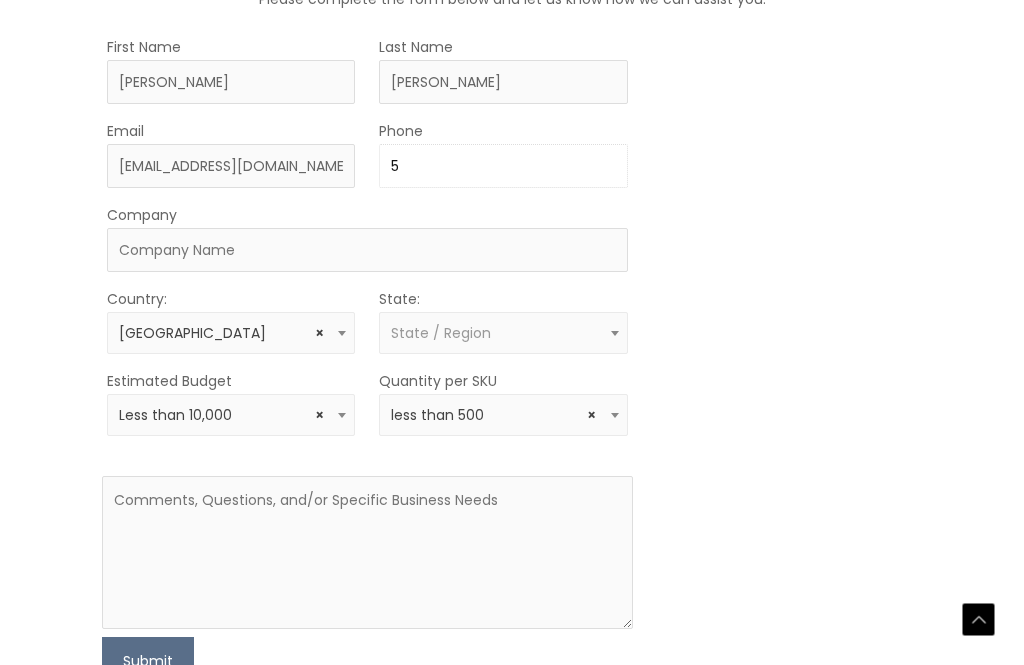 type 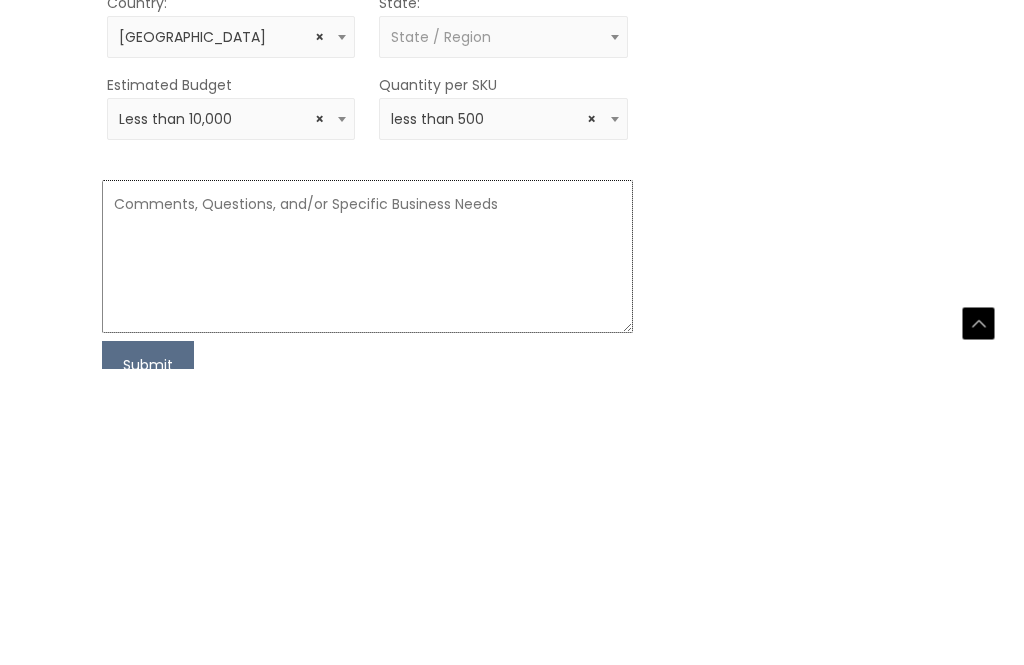 click at bounding box center [367, 552] 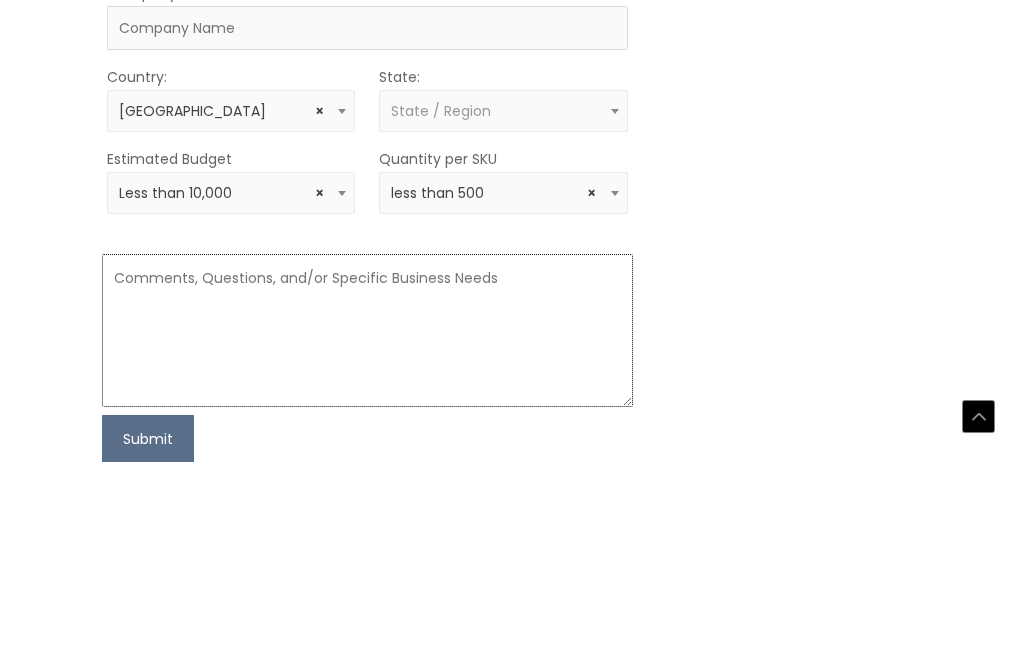 scroll, scrollTop: 1448, scrollLeft: 0, axis: vertical 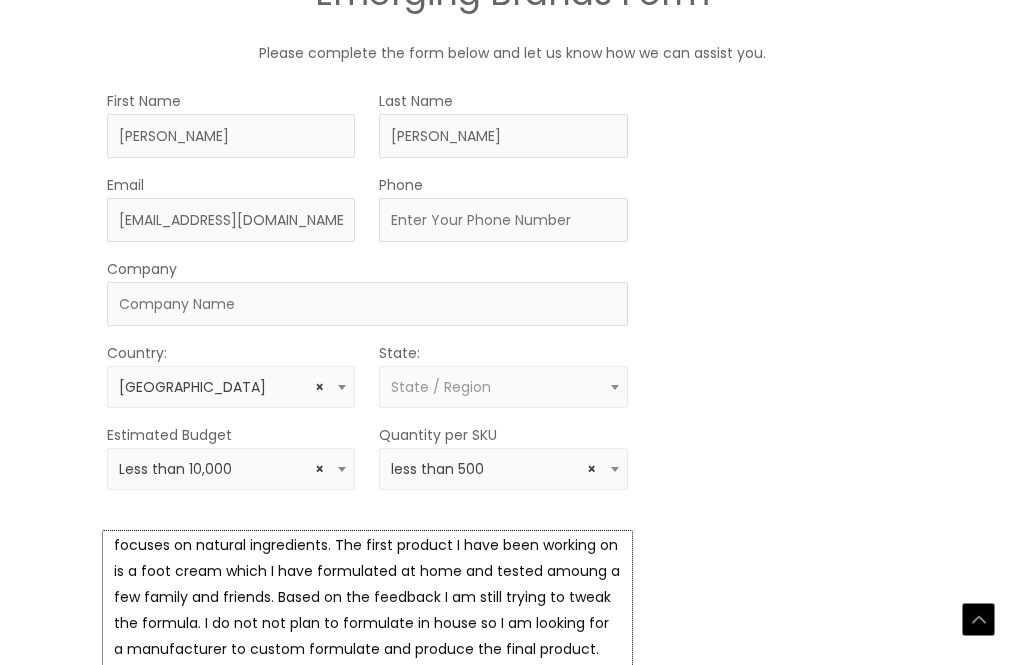 click on "I am in the beginning stages of launching my skincare brand that focuses on natural ingredients. The first product I have been working on is a foot cream which I have formulated at home and tested amoung a few family and friends. Based on the feedback I am still trying to tweak the formula. I do not not plan to formulate in house so I am looking for a manufacturer to custom formulate and produce the final product. Can you share the prices associated" at bounding box center [367, 606] 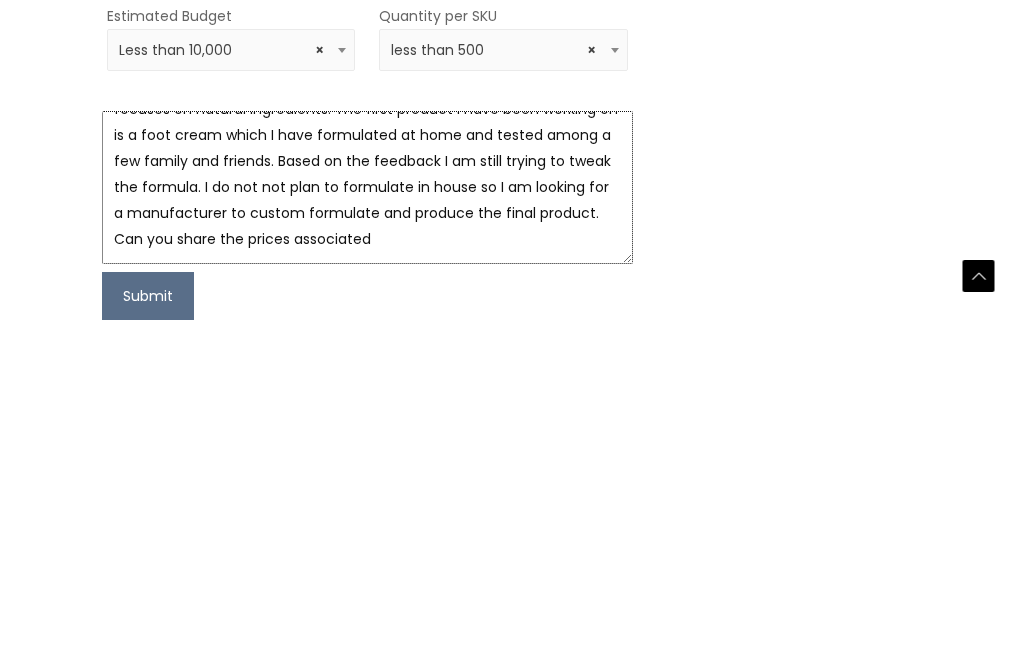 scroll, scrollTop: 52, scrollLeft: 0, axis: vertical 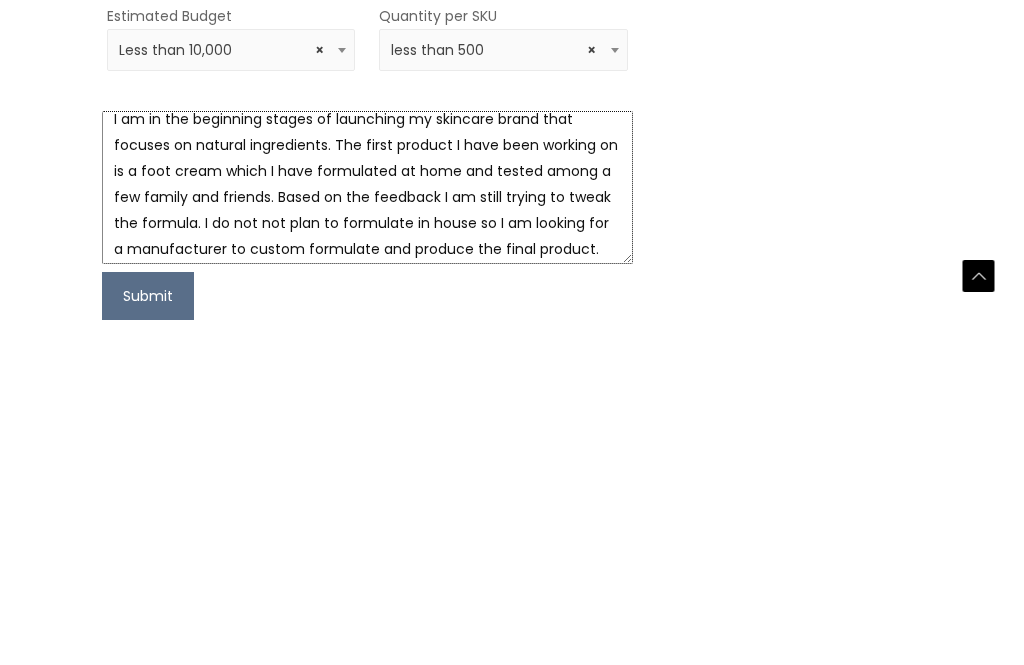 click on "I am in the beginning stages of launching my skincare brand that focuses on natural ingredients. The first product I have been working on is a foot cream which I have formulated at home and tested among a few family and friends. Based on the feedback I am still trying to tweak the formula. I do not not plan to formulate in house so I am looking for a manufacturer to custom formulate and produce the final product. Can you share the prices associated with custom formulating, manufacturing, branding and packaging?" at bounding box center [367, 531] 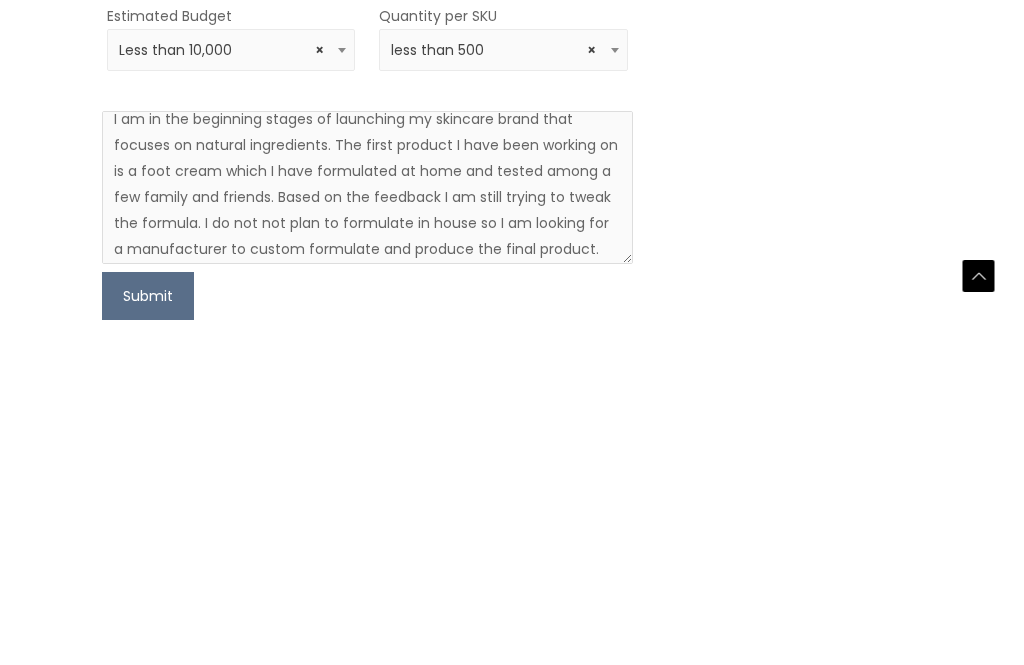 click on "EMERGING BRANDS
There are more than 30.2 million small businesses in the U.S., and a recent study commissioned by American Express estimated that women were starting about 1,821 new businesses per day in the United States. So why not you?
The beauty industry continues to evolve, churning out new and exciting brands every year. Consumers continue to search for new, independent brands who represent creativity and more entrepreneurship in the industry.
COSMETIC SOLUTIONS INNOVATION LABS provides custom-to-your-brand growth initiatives, designed to meet the needs of customers seeking comprehensive turn-key solutions, allowing their businesses to leverage the expertise of our Innovation Team, top-notch manufacturing, and high-performance market ready formulas.
Emerging Brands Form
Please complete the form below and let us know how we can assist you.
First Name
Amanda
Last Name" at bounding box center [512, -266] 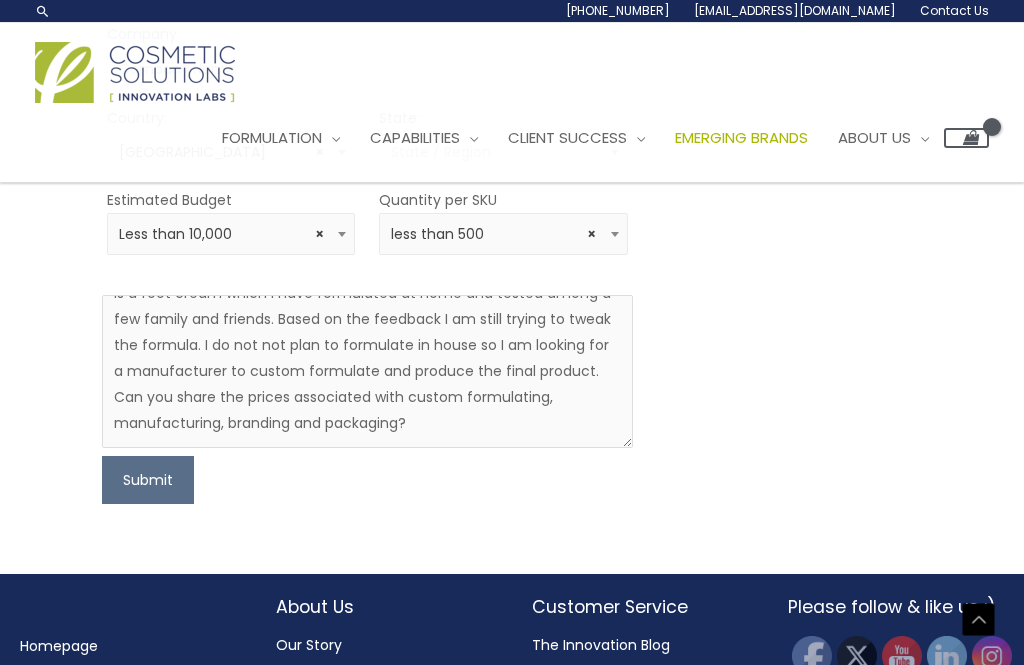 scroll, scrollTop: 78, scrollLeft: 0, axis: vertical 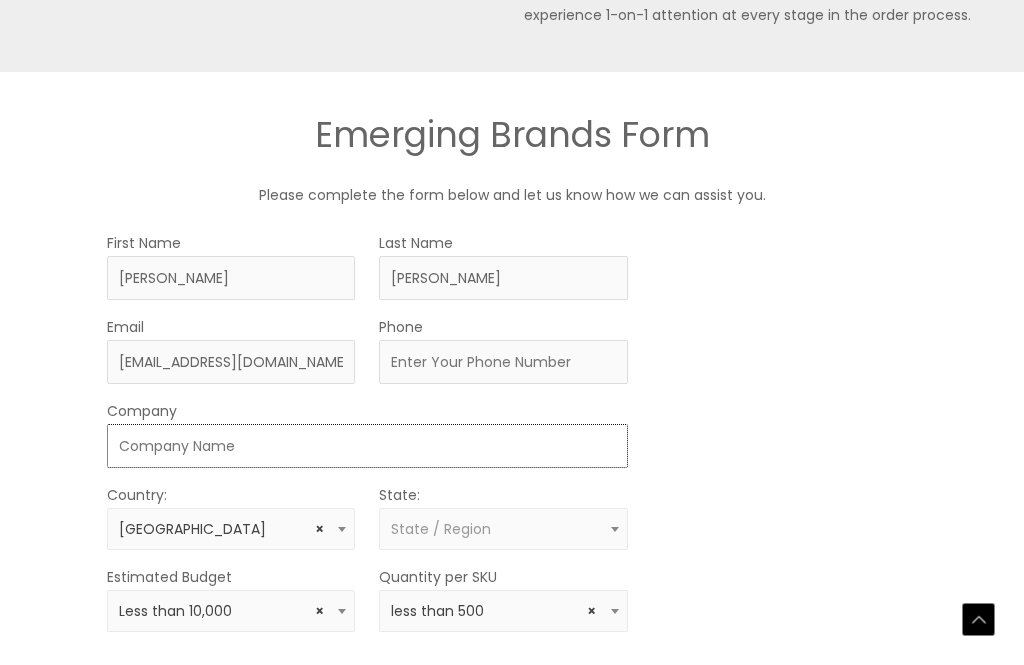 click on "Company" at bounding box center (367, 446) 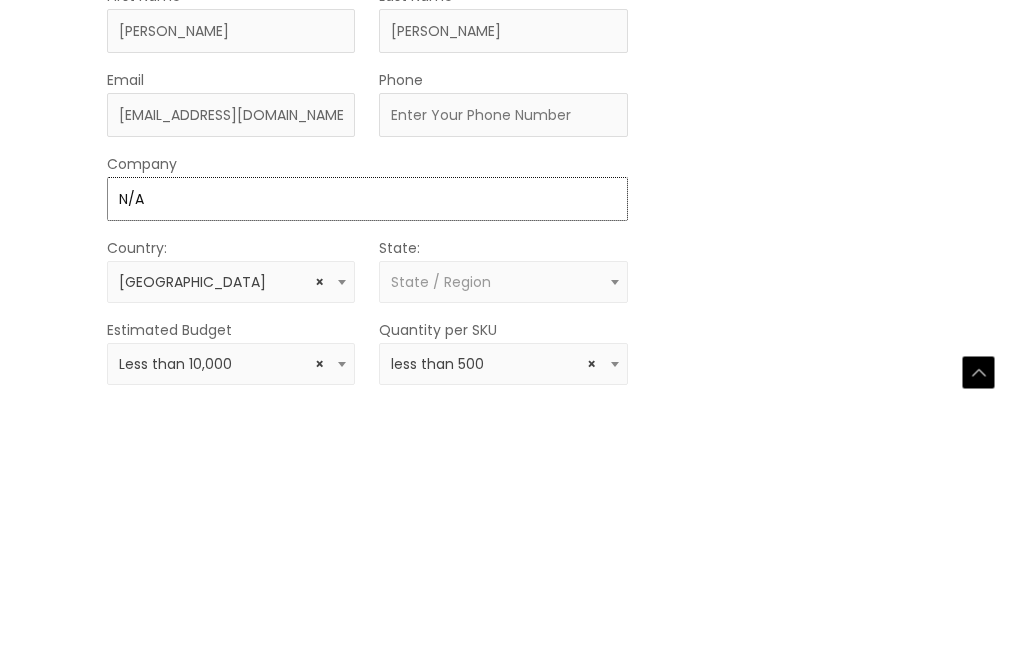 type on "N/A" 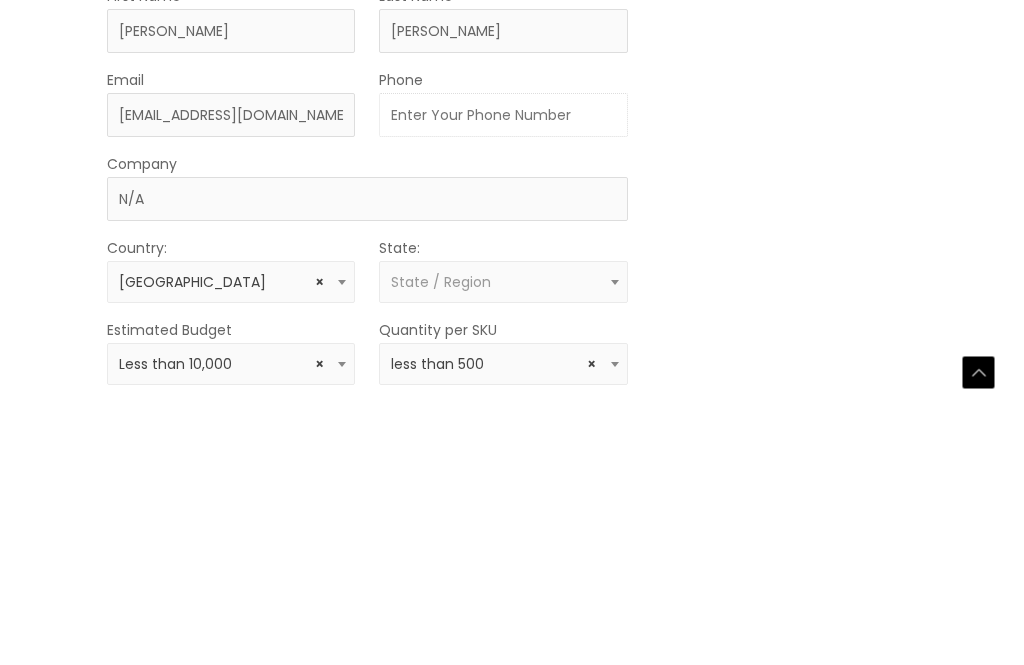 click on "Phone" at bounding box center [503, 362] 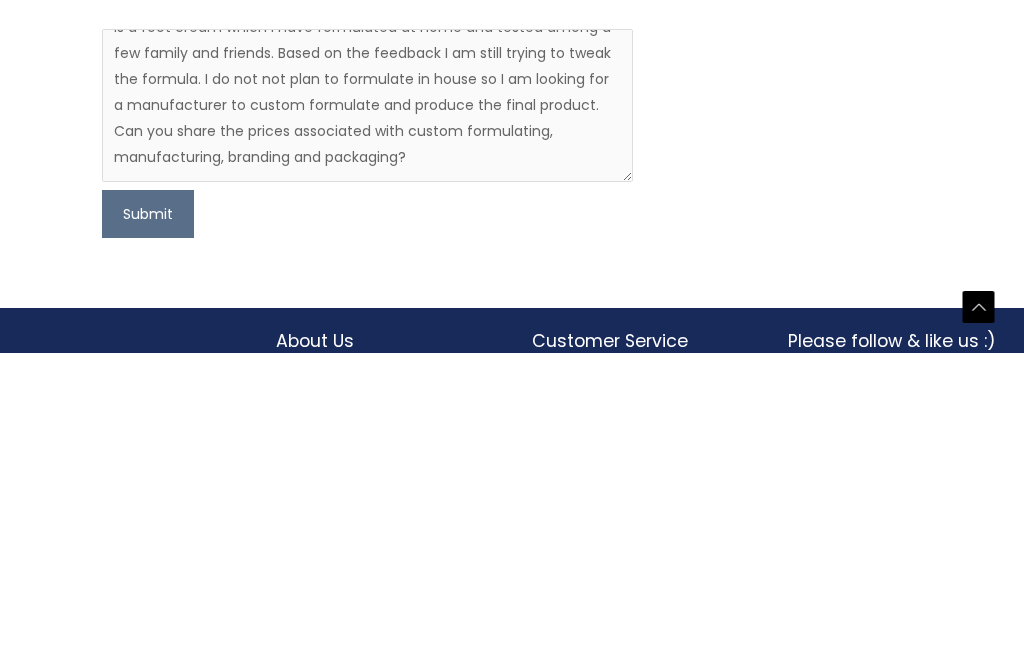 type on "592-683-8302" 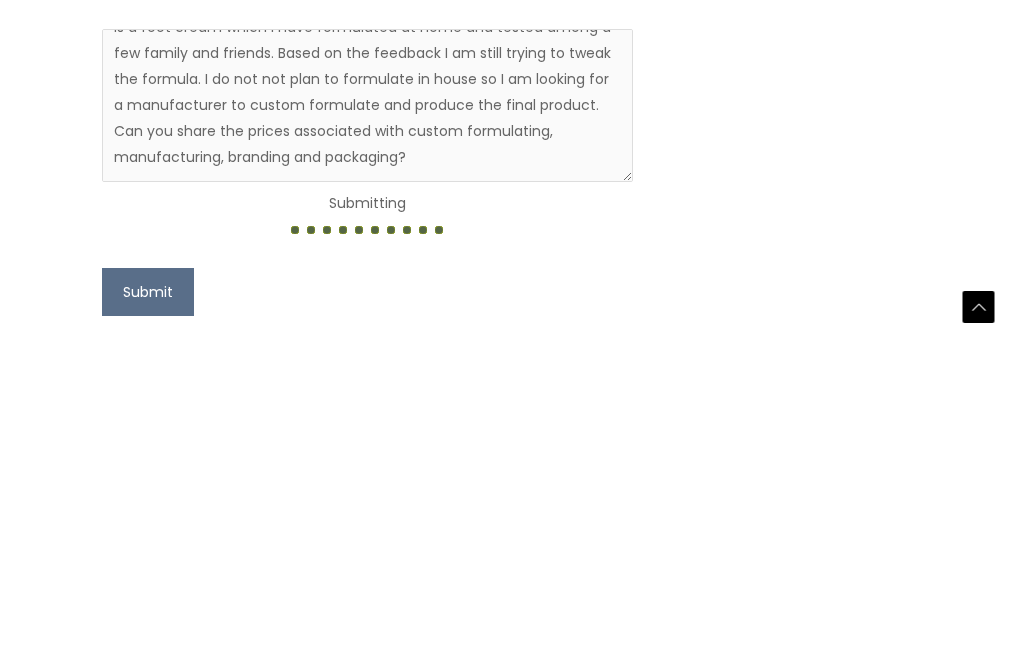 scroll, scrollTop: 1608, scrollLeft: 0, axis: vertical 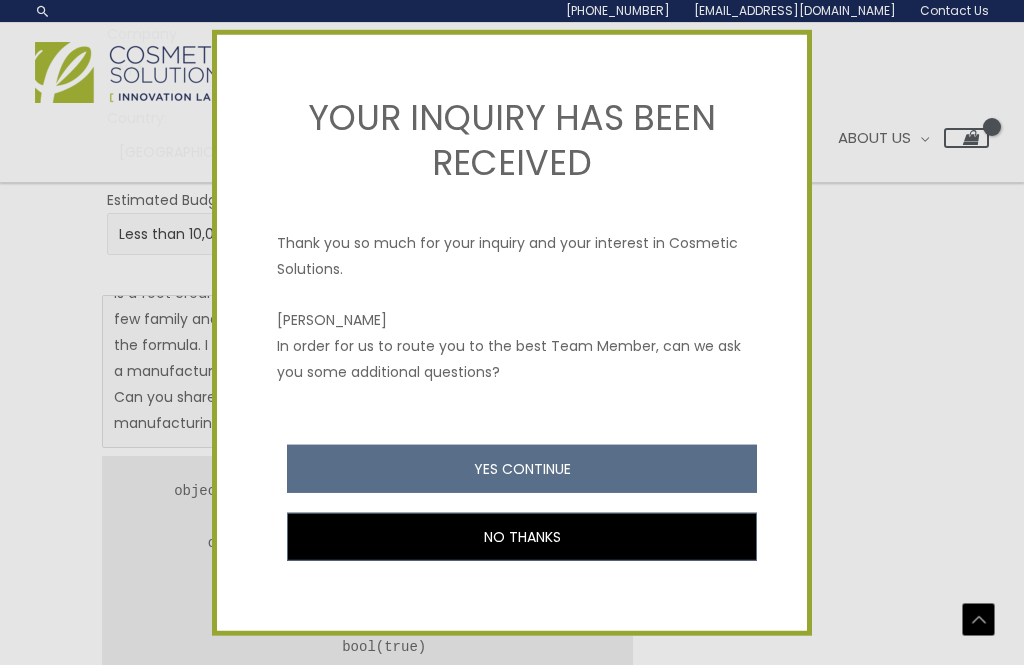 click on "YES CONTINUE" at bounding box center (522, 469) 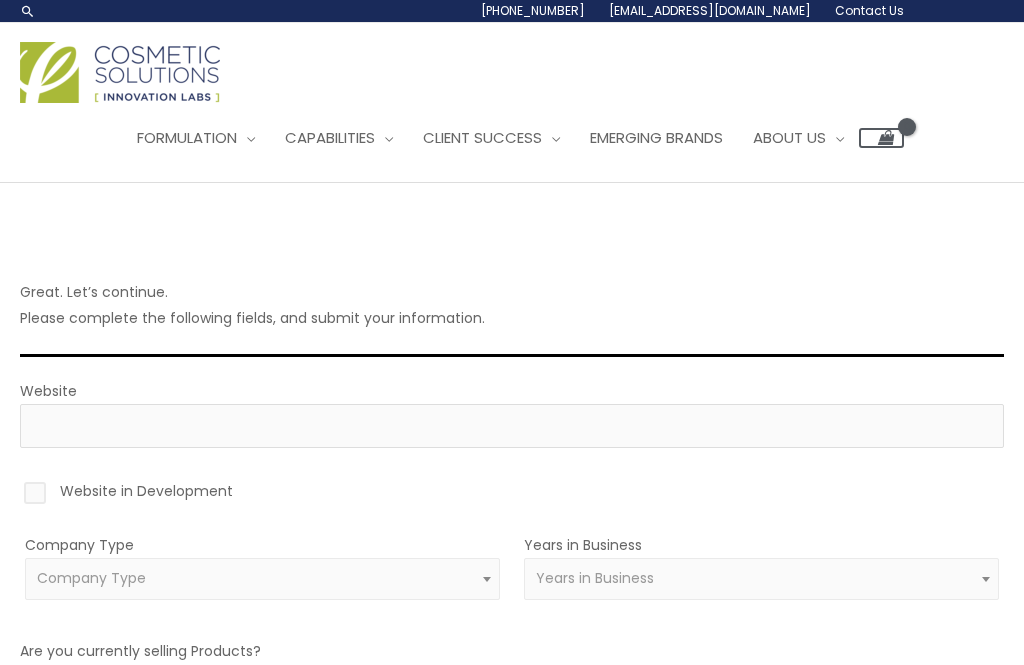 scroll, scrollTop: 117, scrollLeft: 0, axis: vertical 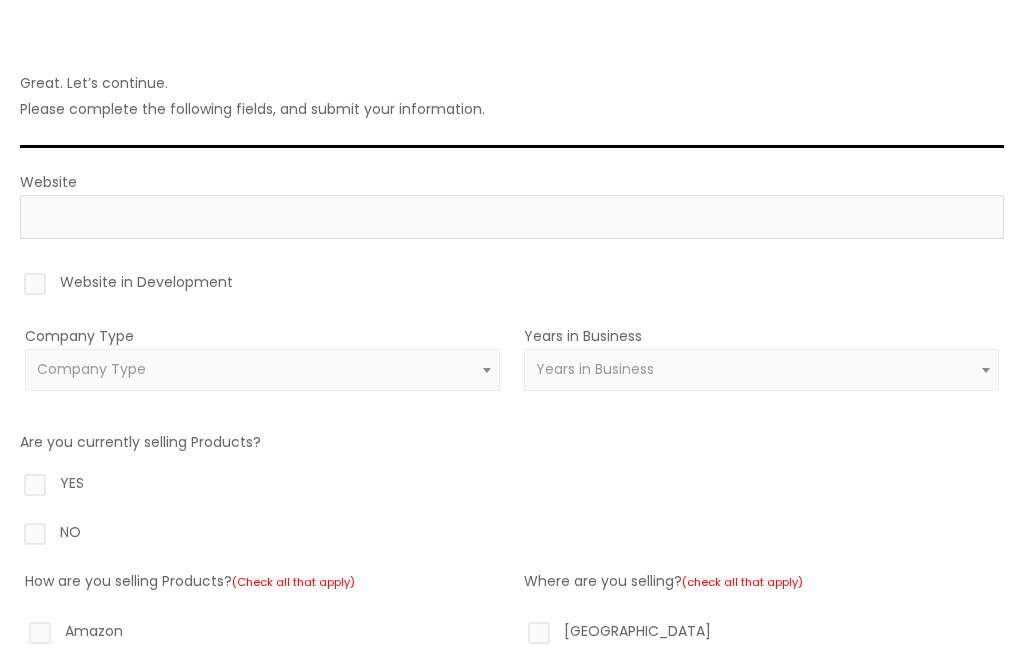 click on "Website in Development" at bounding box center (512, 286) 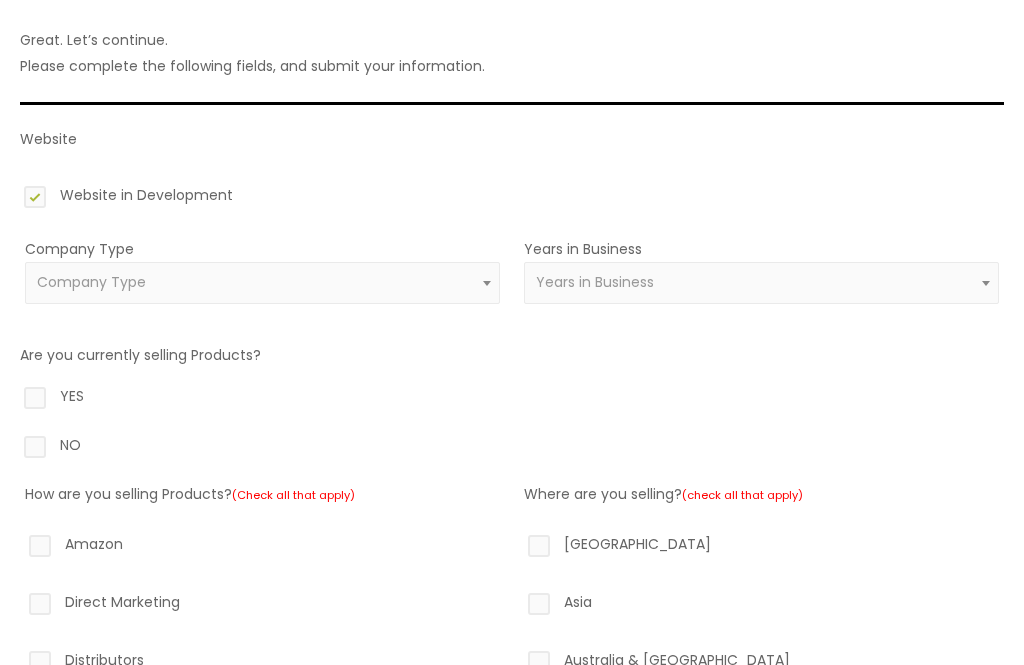 scroll, scrollTop: 252, scrollLeft: 0, axis: vertical 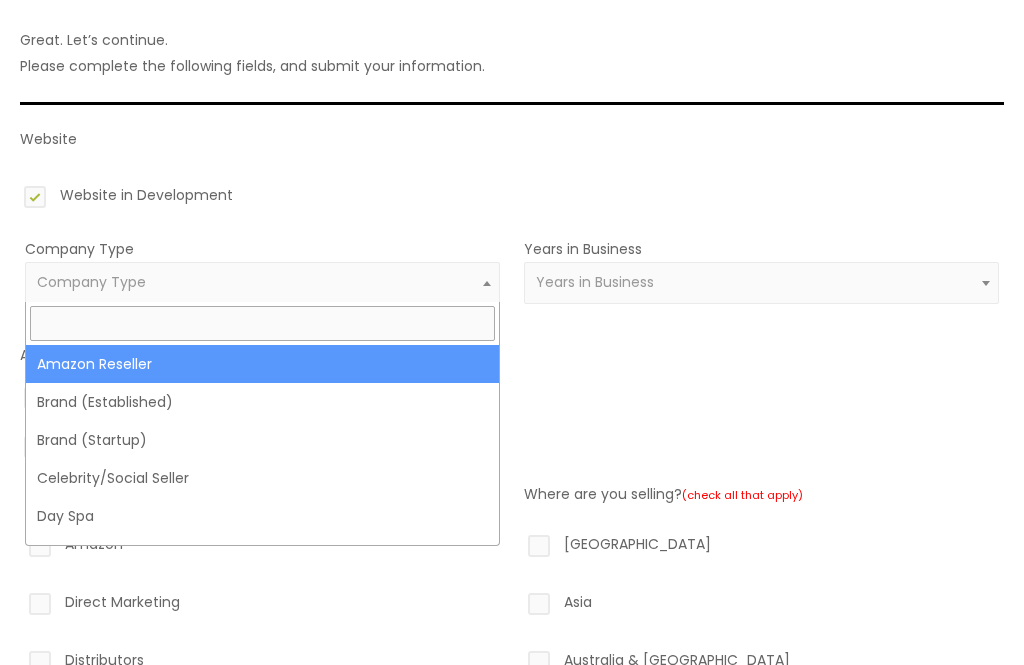 select on "39" 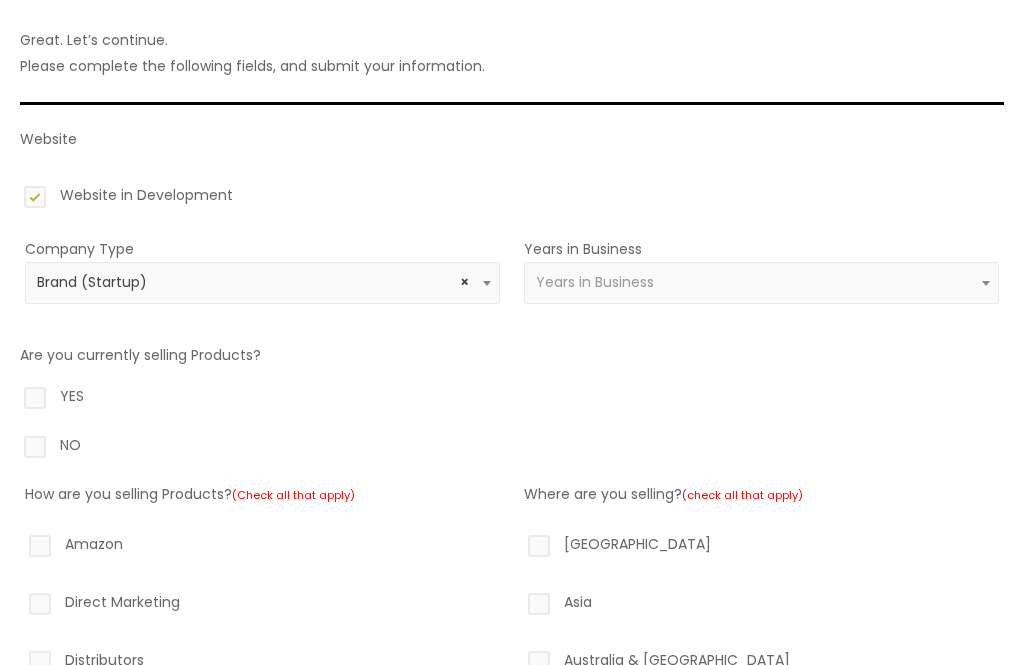 click on "Years in Business" at bounding box center (761, 283) 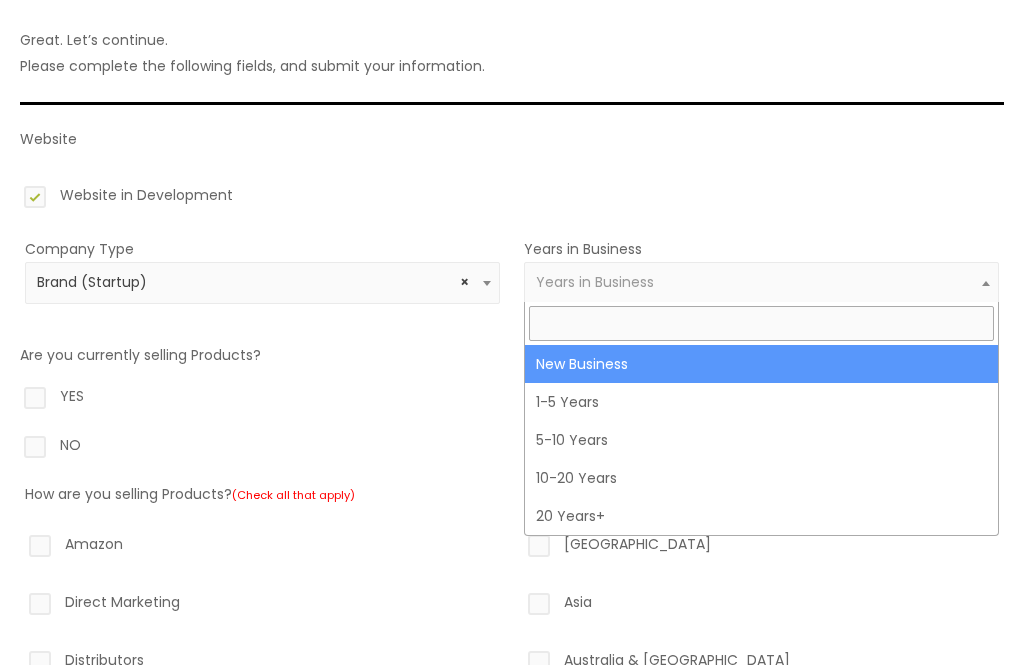 select on "1" 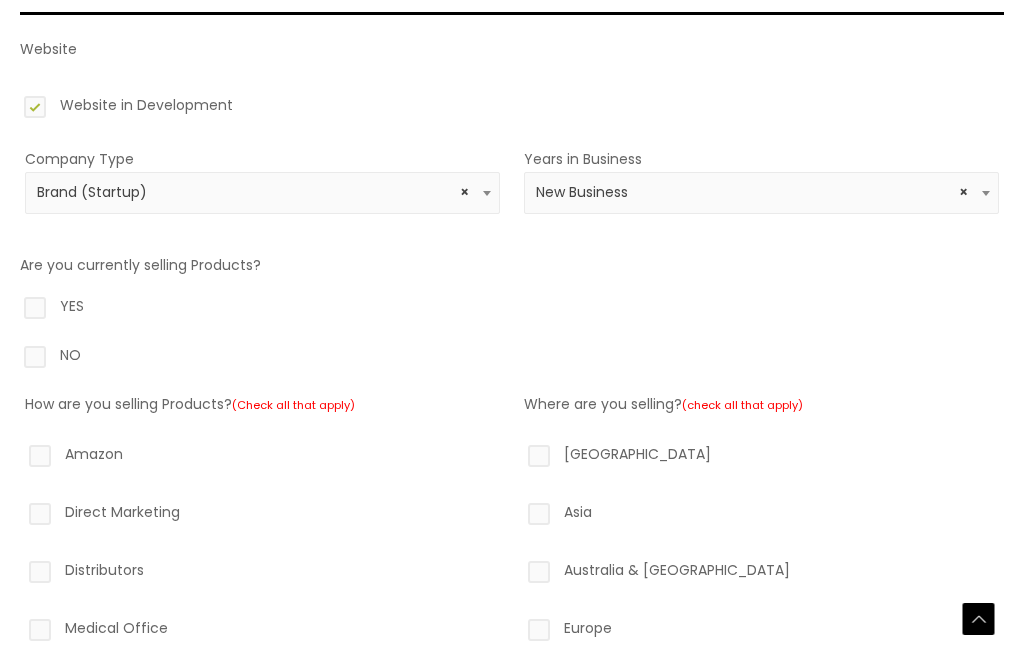 scroll, scrollTop: 342, scrollLeft: 0, axis: vertical 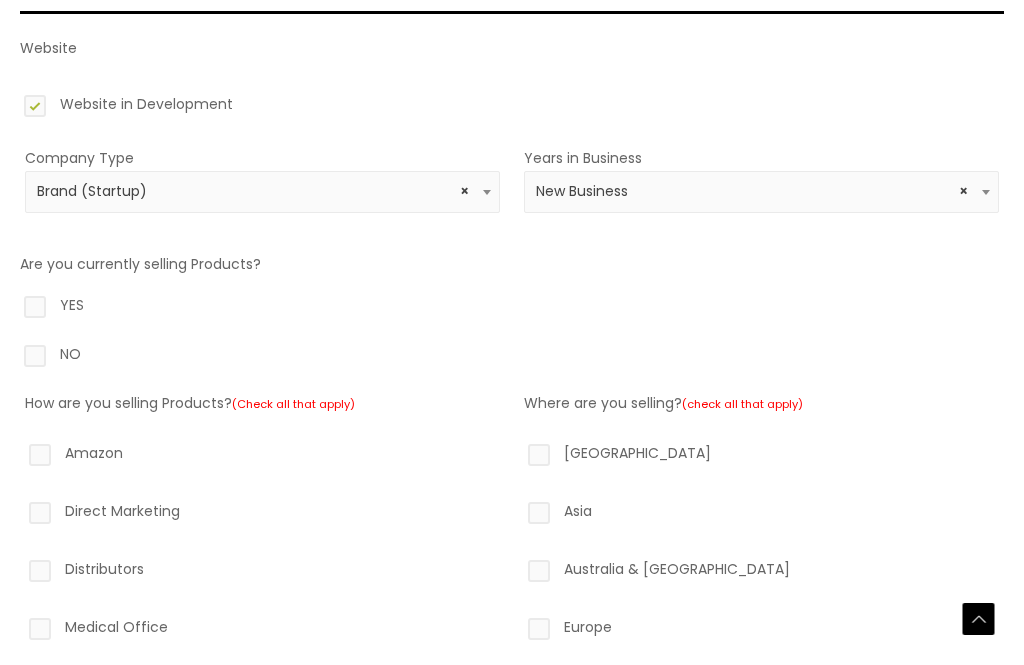 click on "NO" at bounding box center [512, 359] 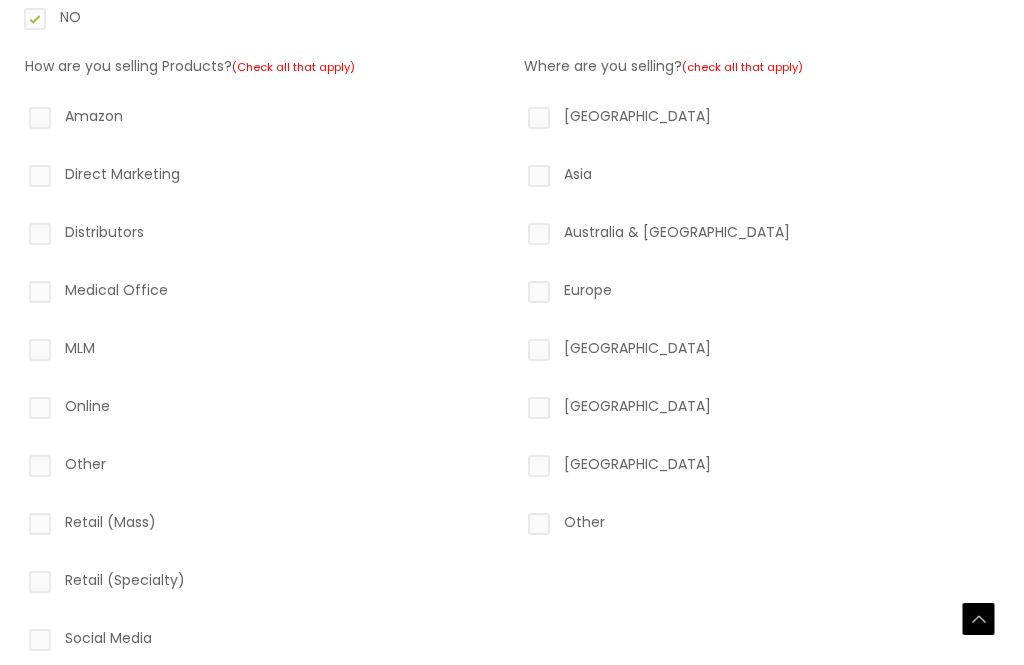 scroll, scrollTop: 681, scrollLeft: 0, axis: vertical 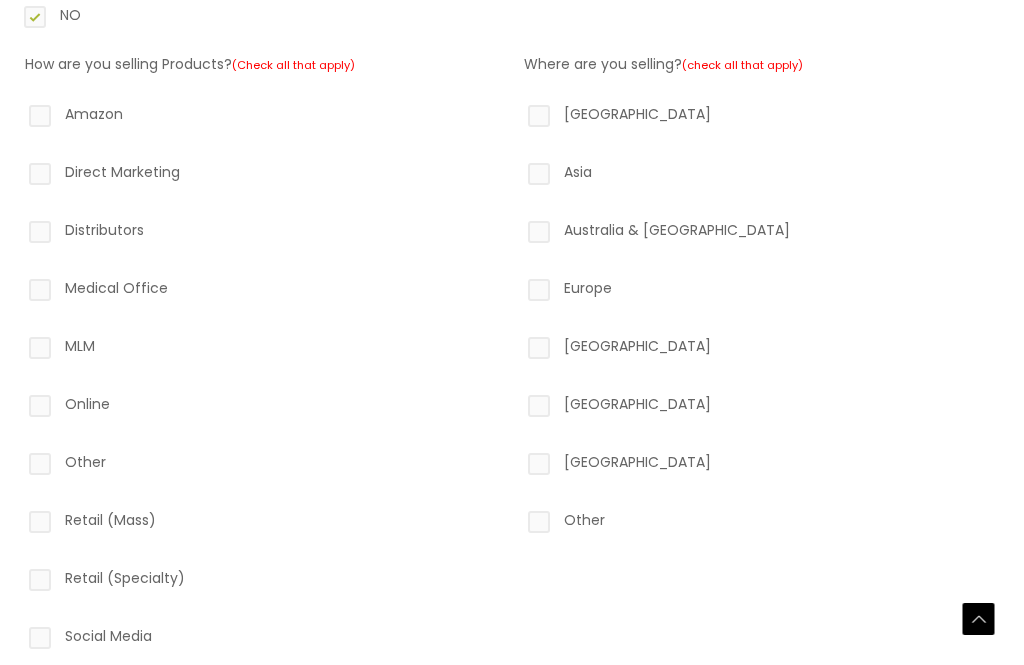 click on "Direct Marketing" at bounding box center [262, 177] 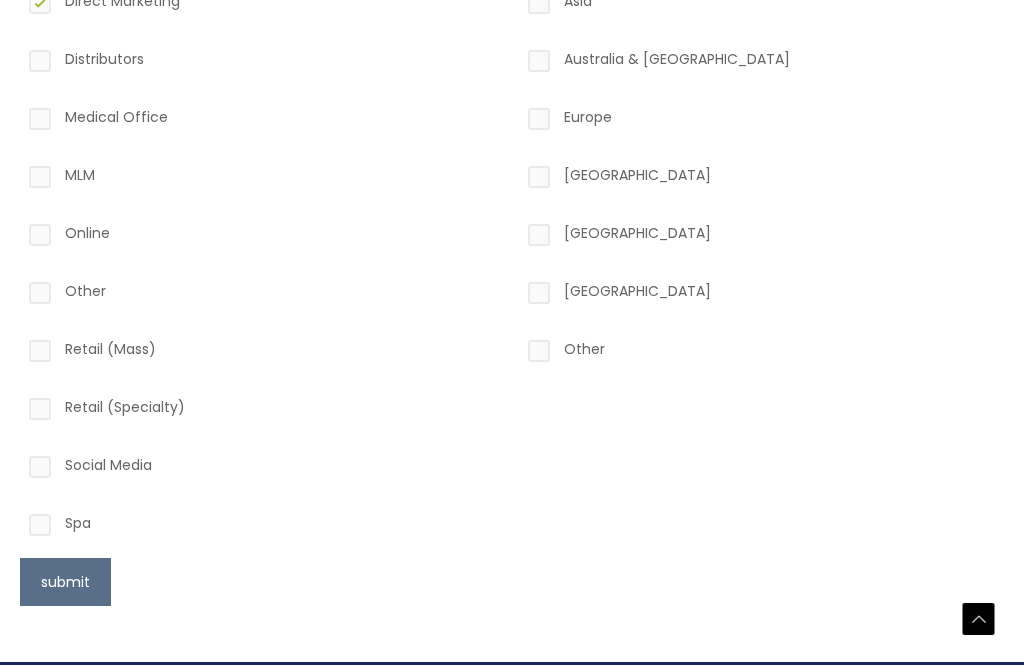 scroll, scrollTop: 854, scrollLeft: 0, axis: vertical 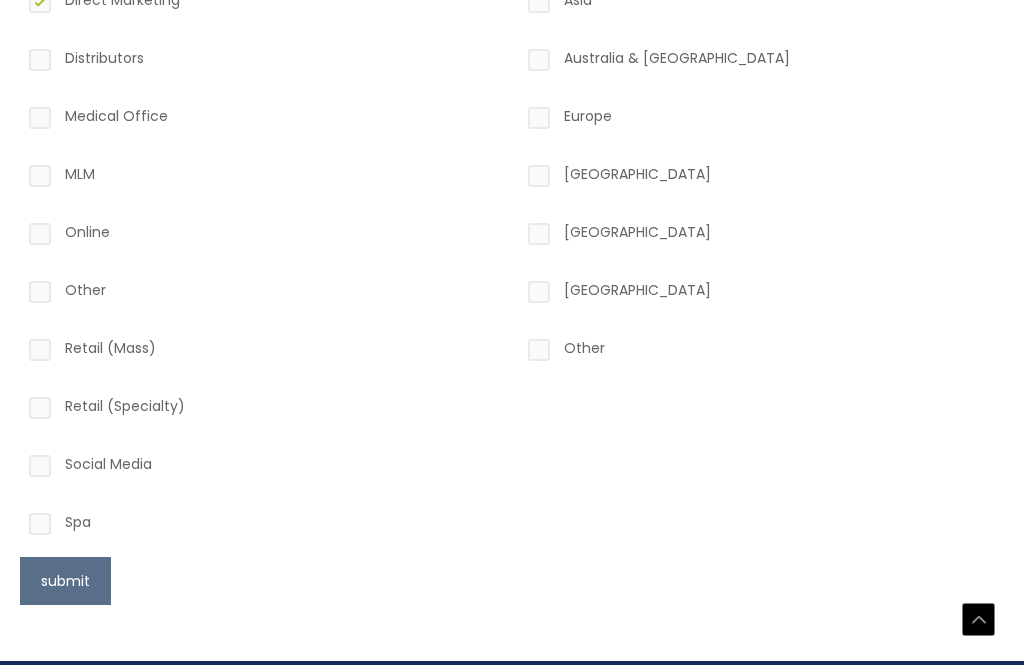 click on "Retail (Specialty)" at bounding box center (262, 410) 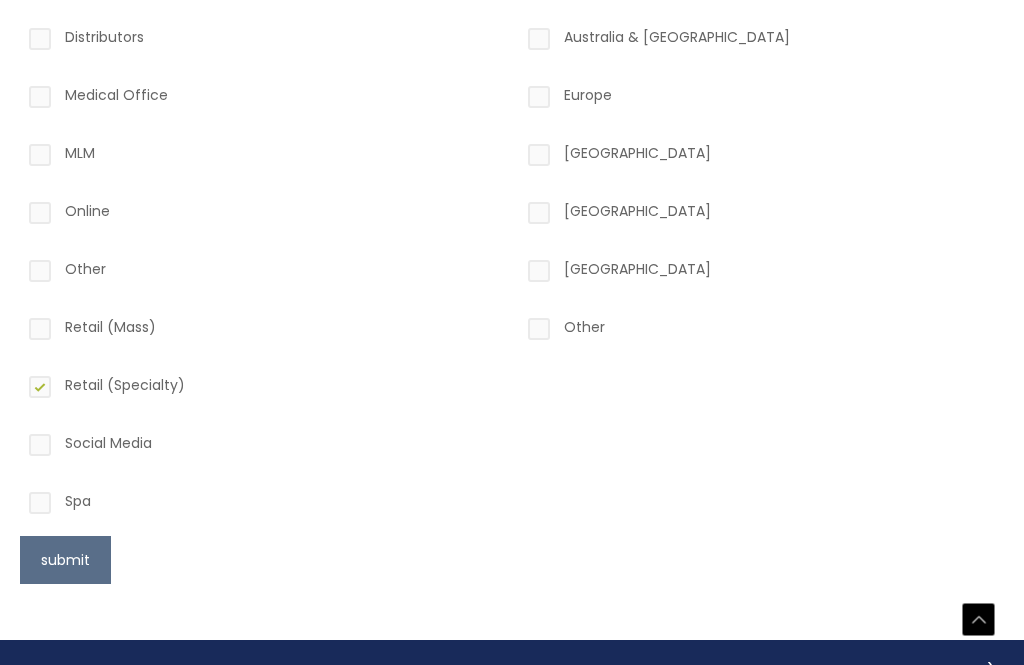click on "Spa" at bounding box center (262, 505) 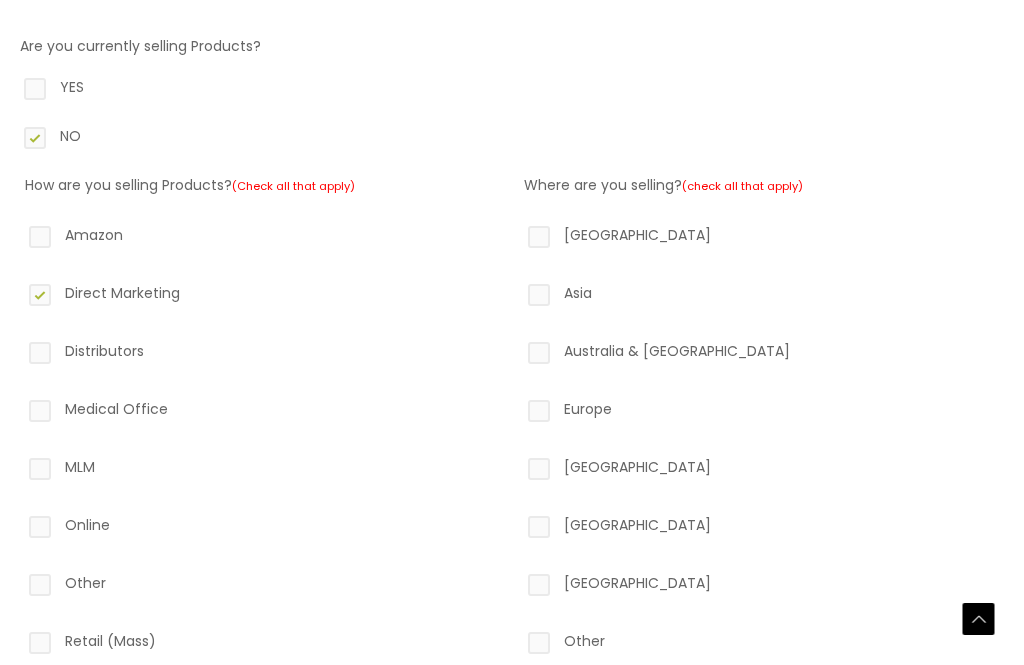scroll, scrollTop: 561, scrollLeft: 0, axis: vertical 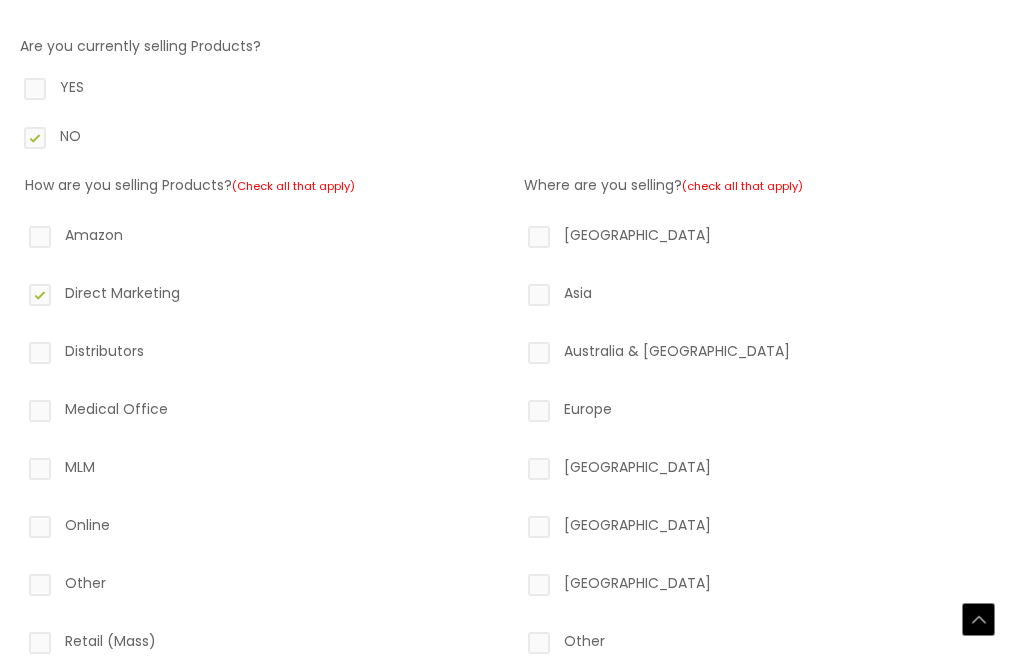 click on "South America" at bounding box center (761, 529) 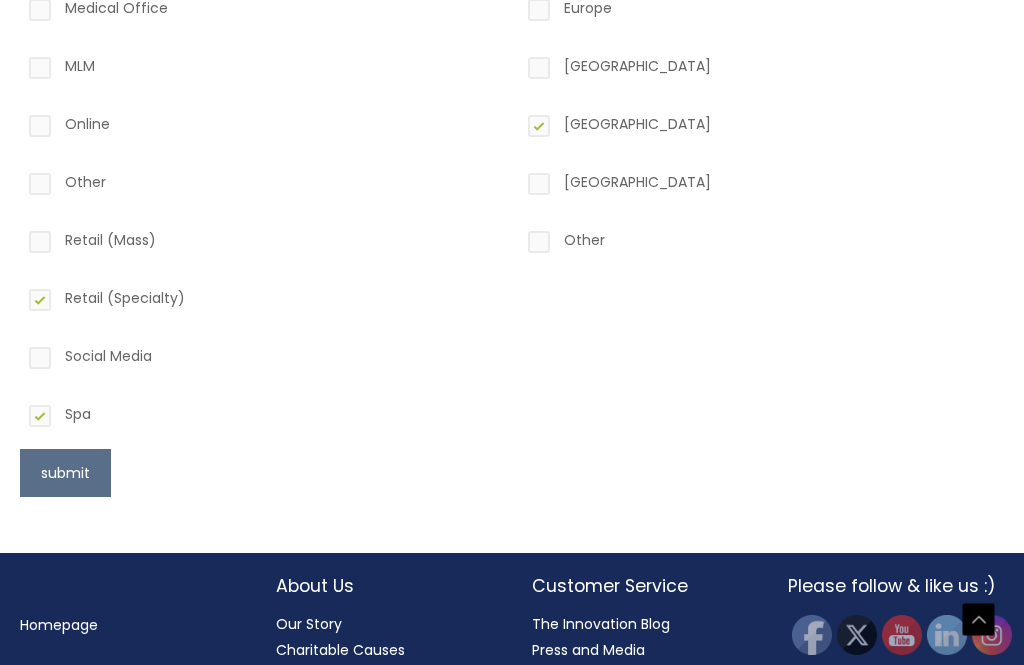 scroll, scrollTop: 966, scrollLeft: 0, axis: vertical 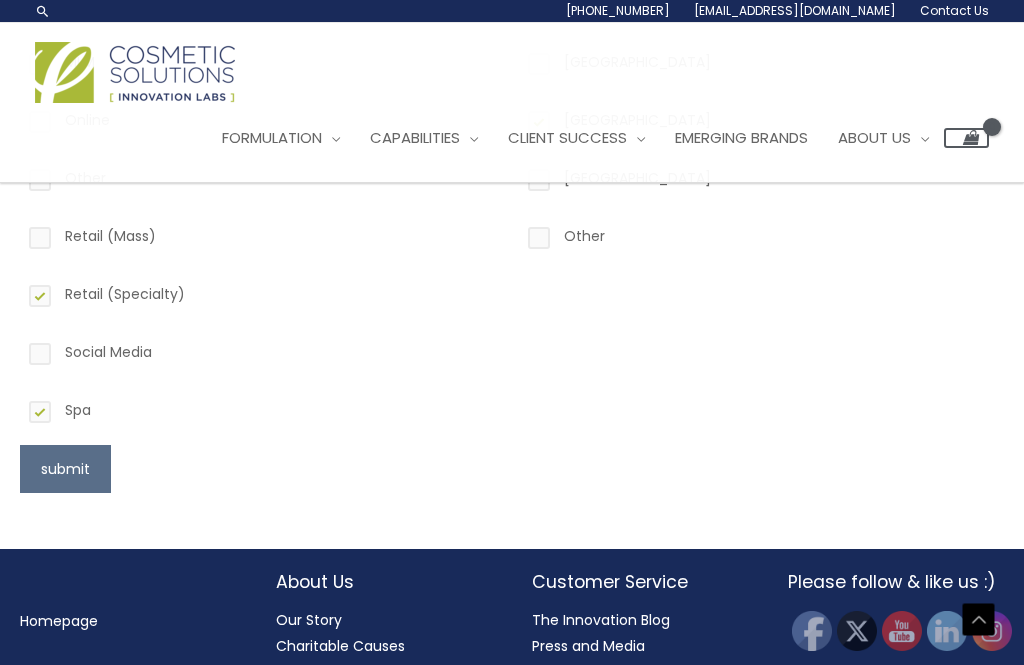 click on "submit" at bounding box center [65, 469] 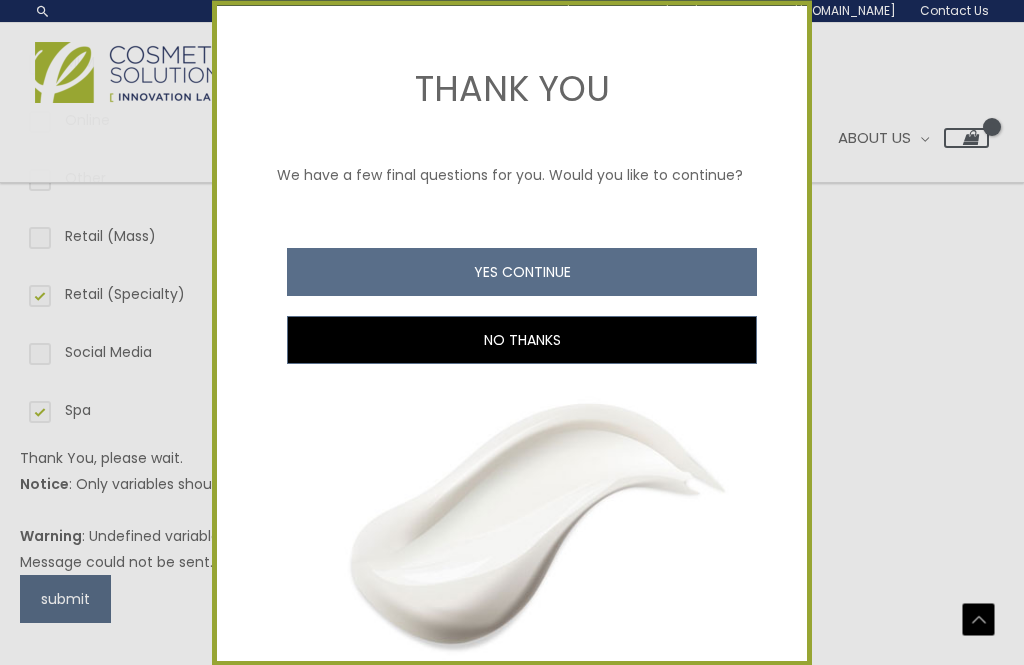 click on "YES CONTINUE" at bounding box center (522, 272) 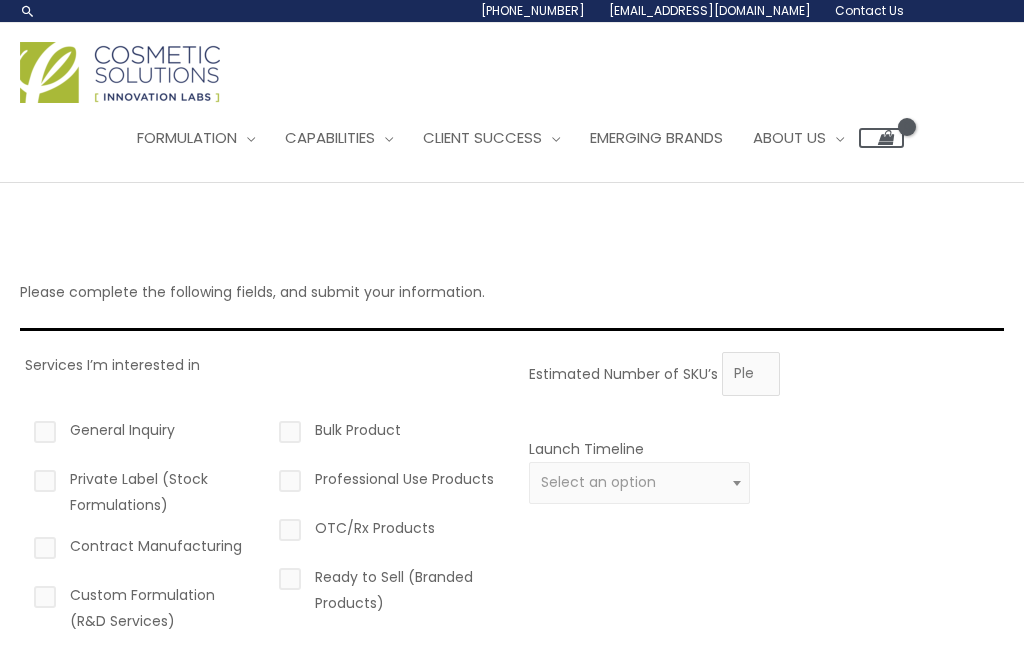 scroll, scrollTop: 0, scrollLeft: 0, axis: both 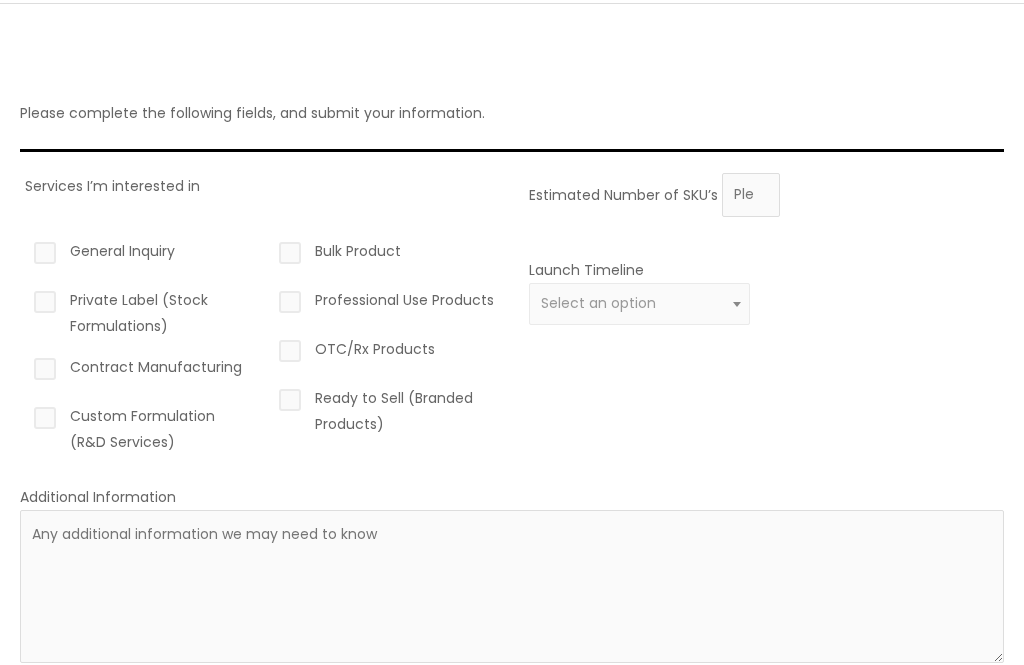 click on "Contract Manufacturing" at bounding box center [140, 372] 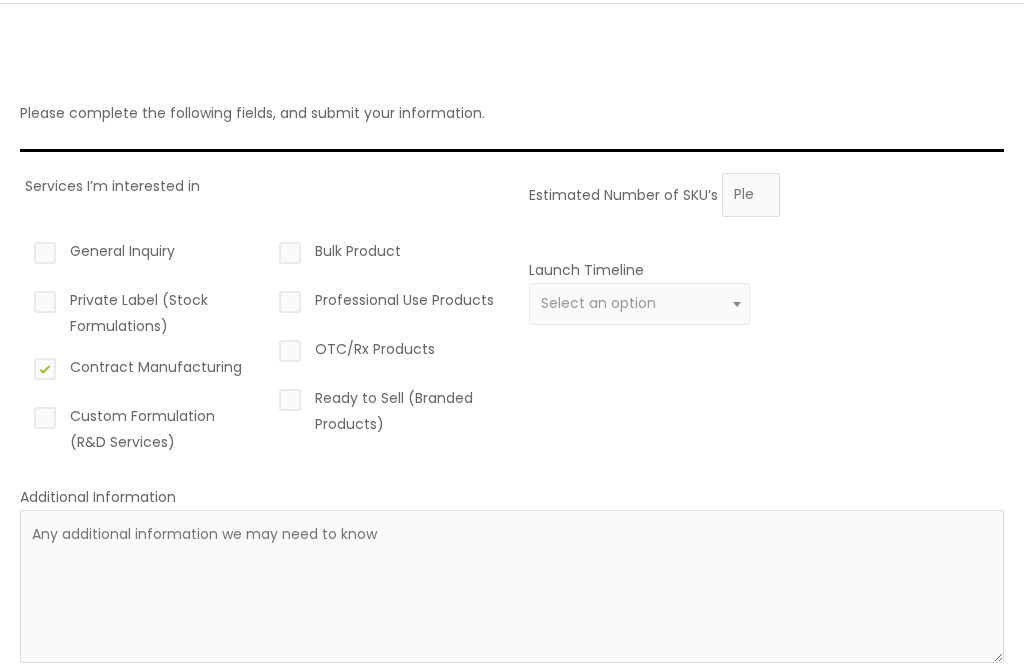scroll, scrollTop: 179, scrollLeft: 0, axis: vertical 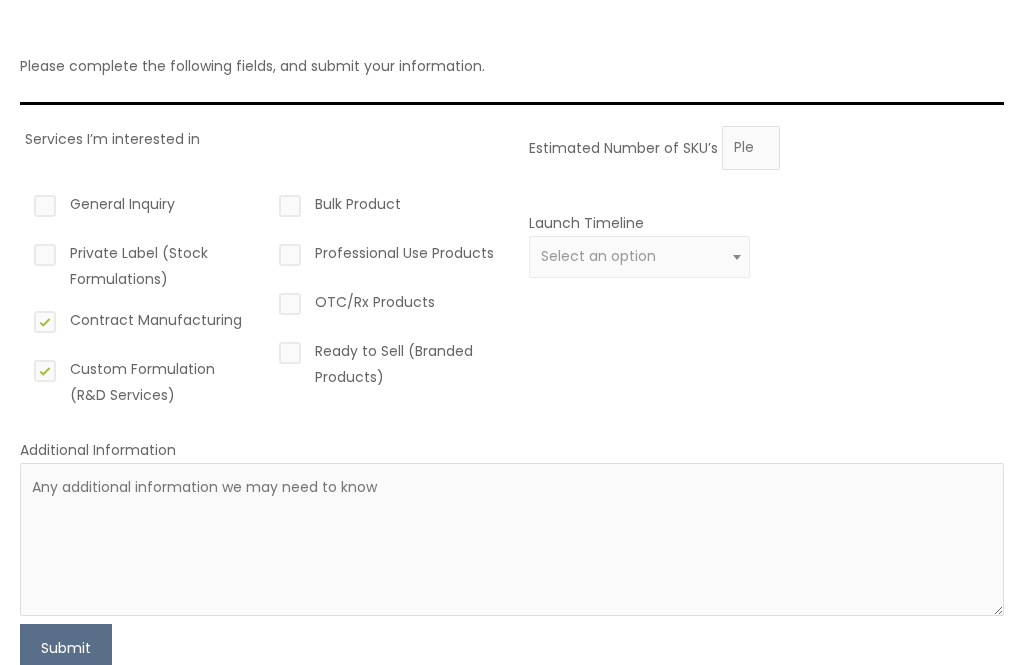 click on "Select an option" at bounding box center (598, 256) 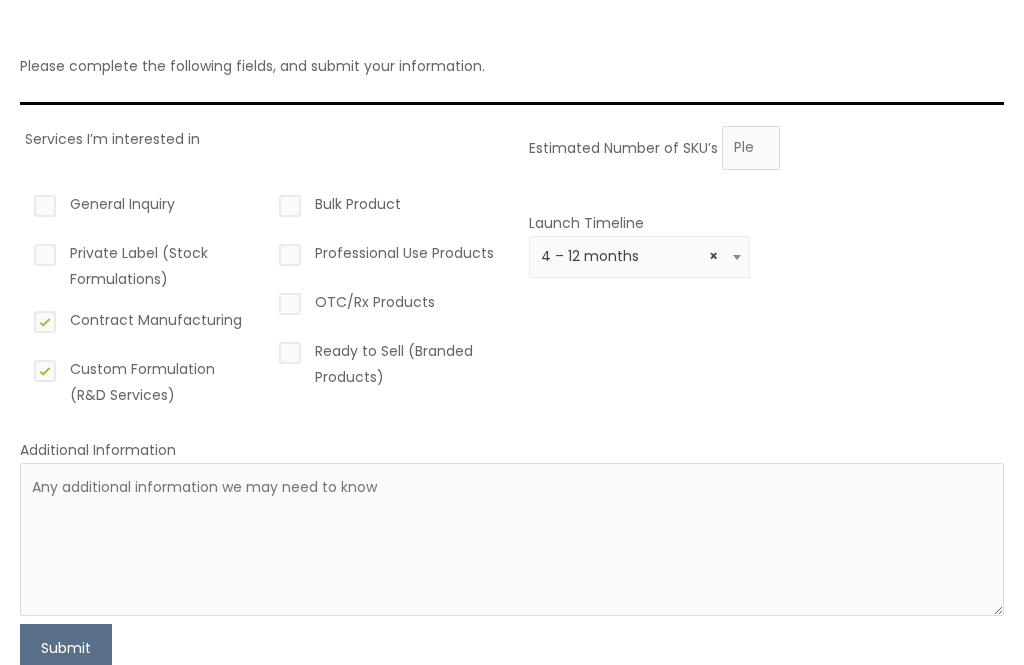 select on "3" 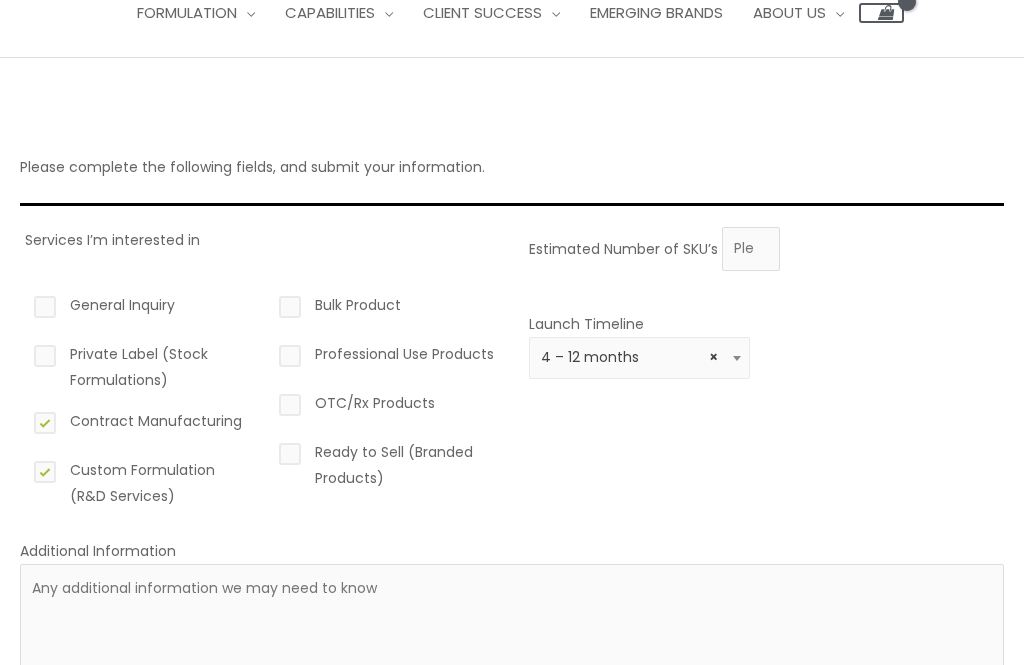 scroll, scrollTop: 124, scrollLeft: 0, axis: vertical 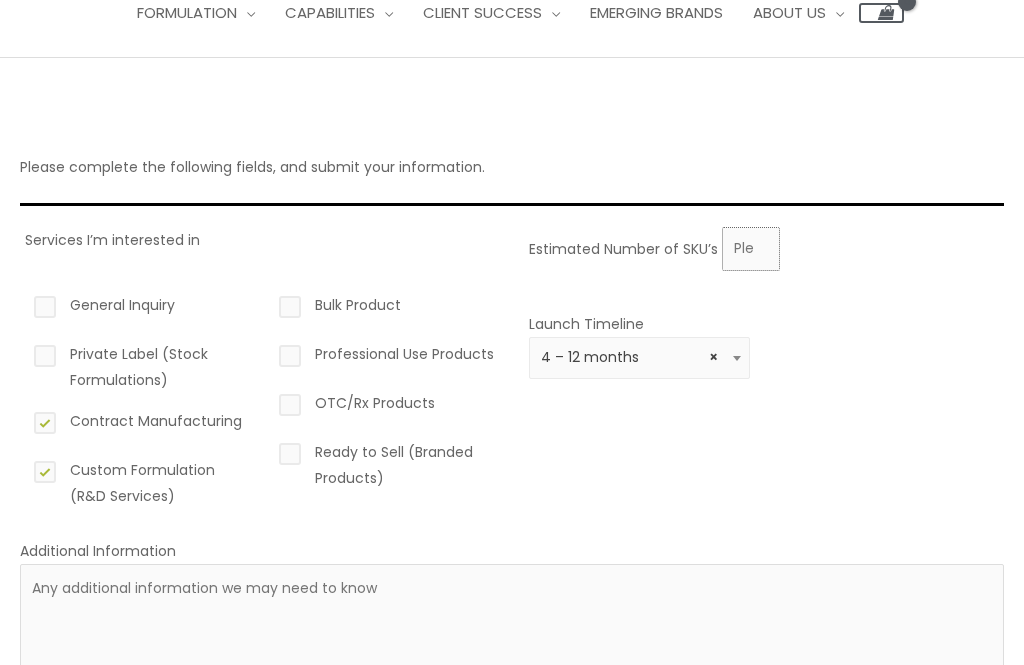 click on "Estimated Number of SKU’s" at bounding box center [751, 250] 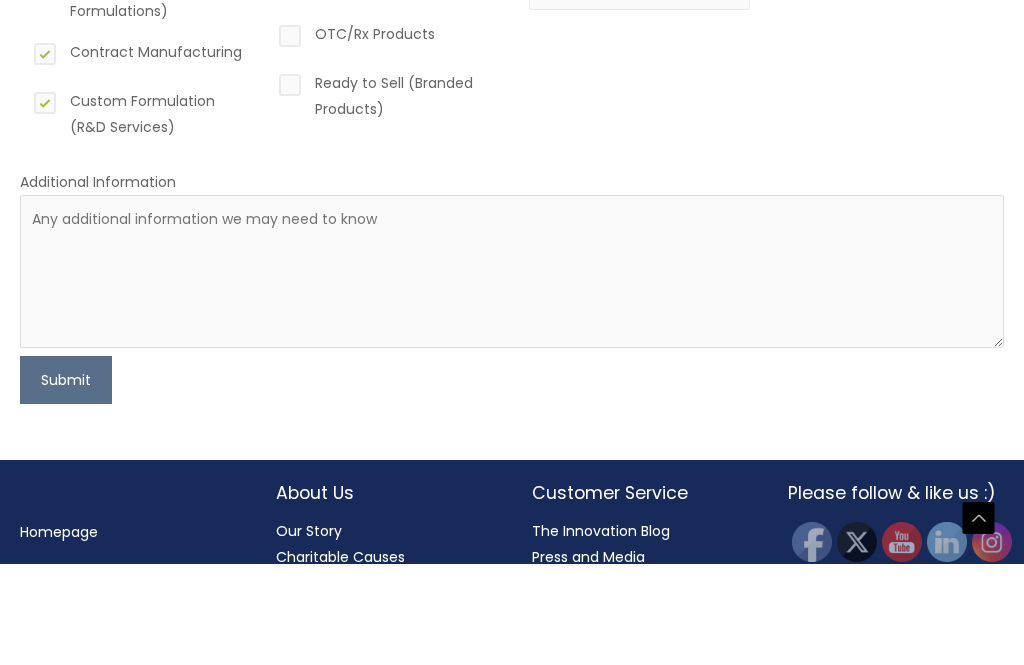 scroll, scrollTop: 394, scrollLeft: 0, axis: vertical 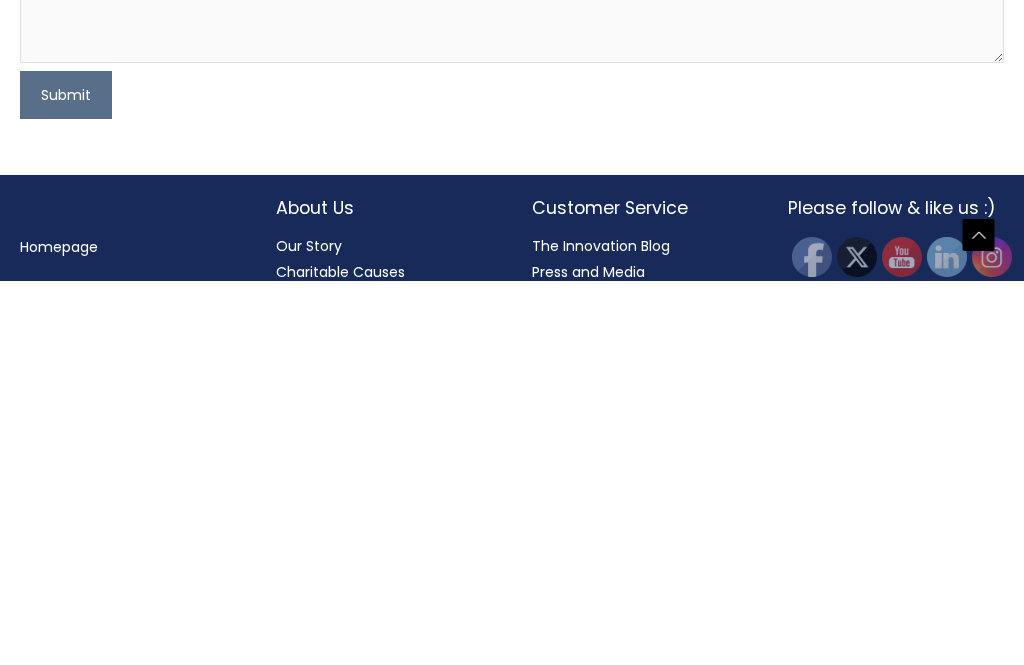 type on "200" 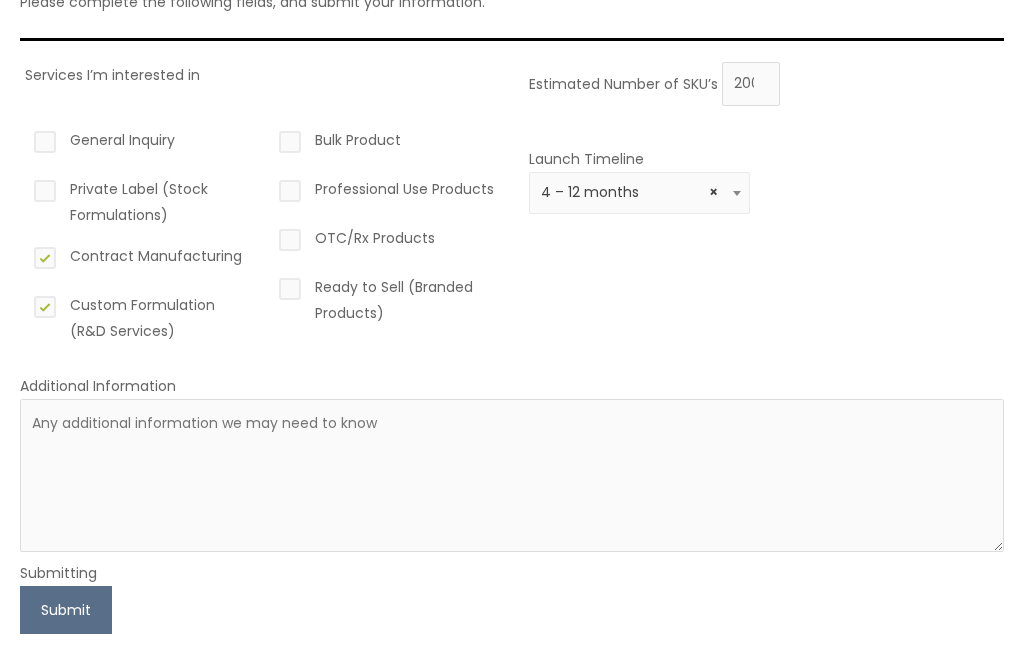 scroll, scrollTop: 432, scrollLeft: 0, axis: vertical 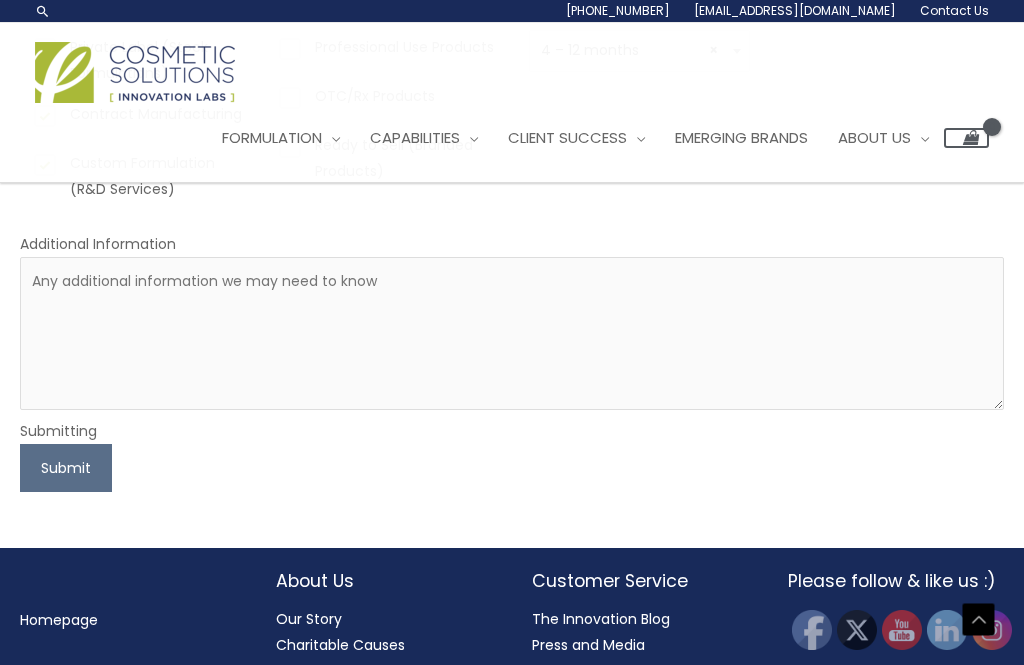 click on "Submit" at bounding box center (66, 468) 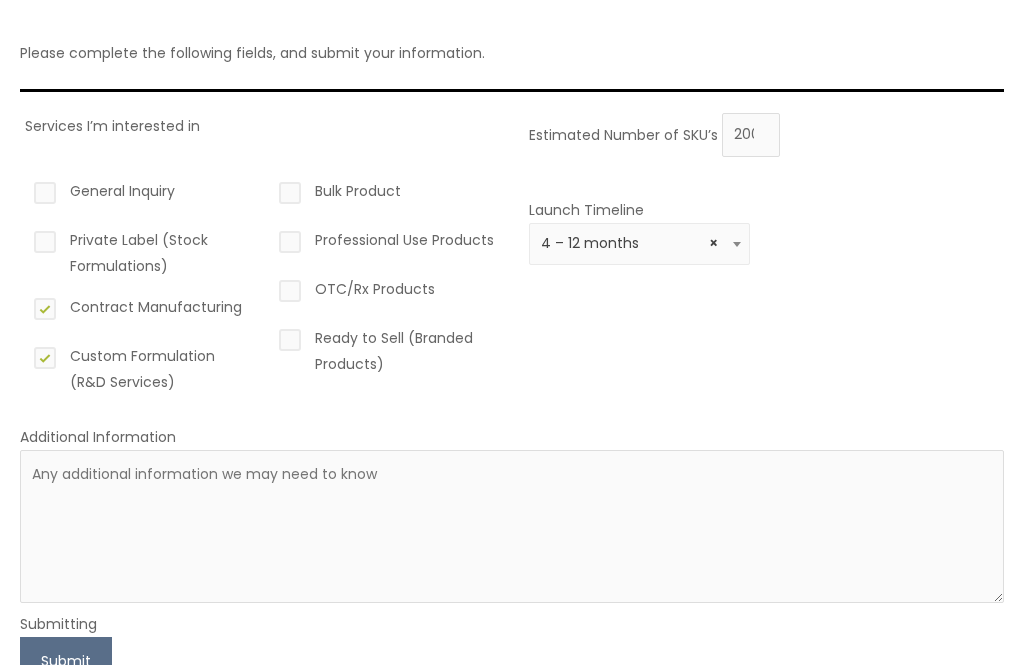 scroll, scrollTop: 239, scrollLeft: 0, axis: vertical 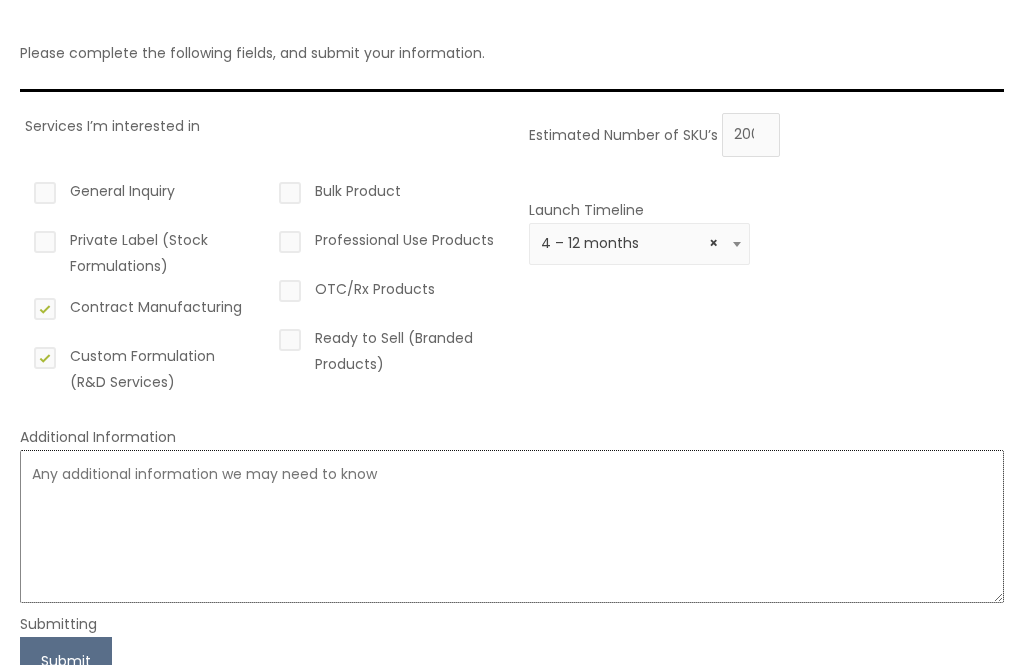 click at bounding box center (512, 526) 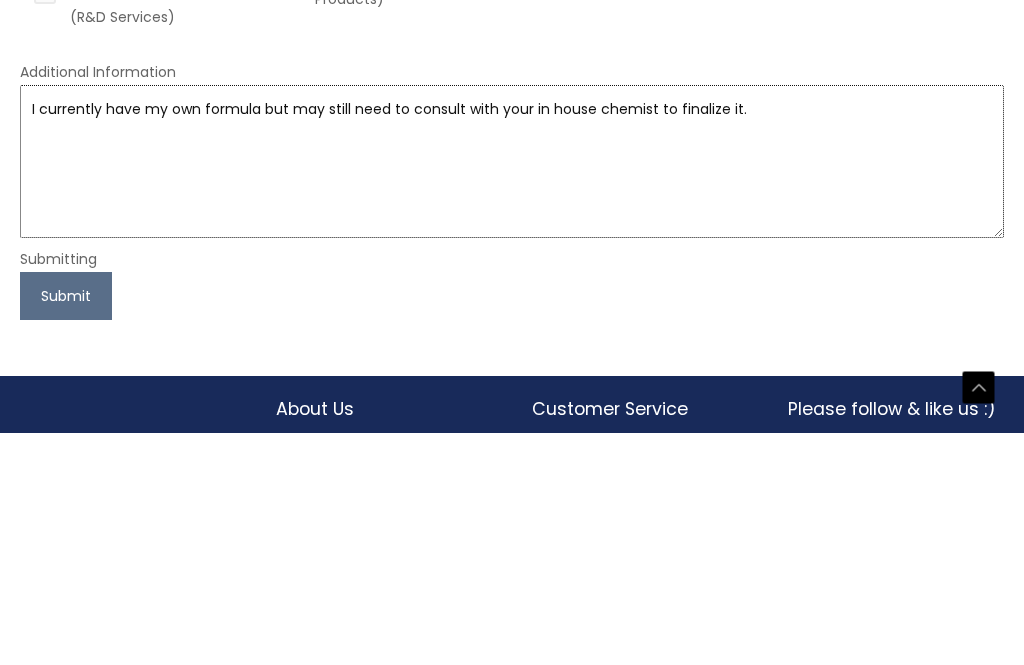 scroll, scrollTop: 376, scrollLeft: 0, axis: vertical 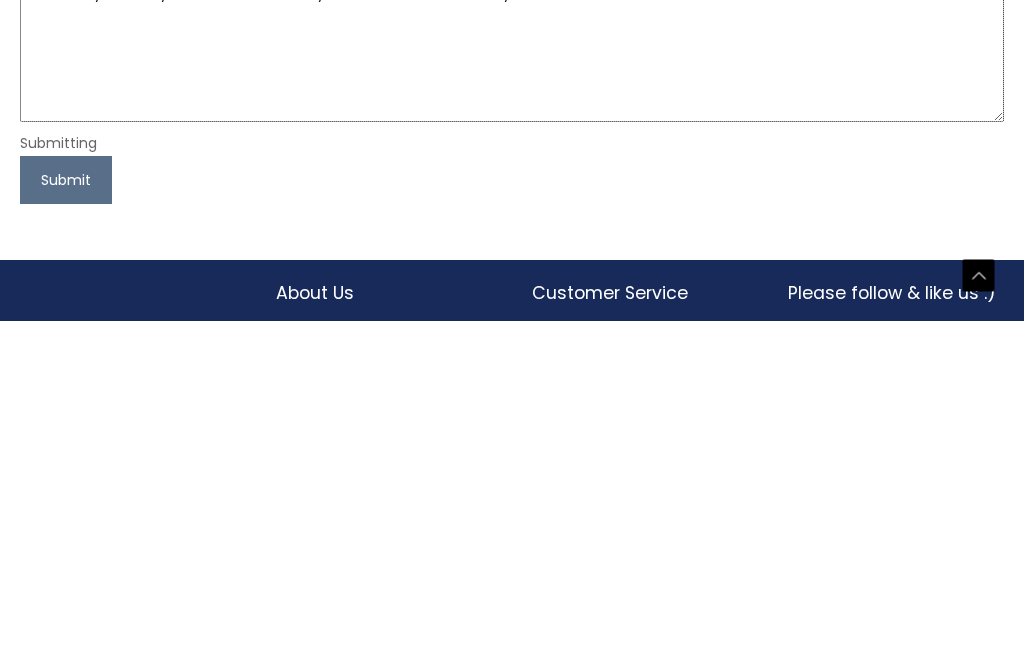 type on "I currently have my own formula but may still need to consult with your in house chemist to finalize it." 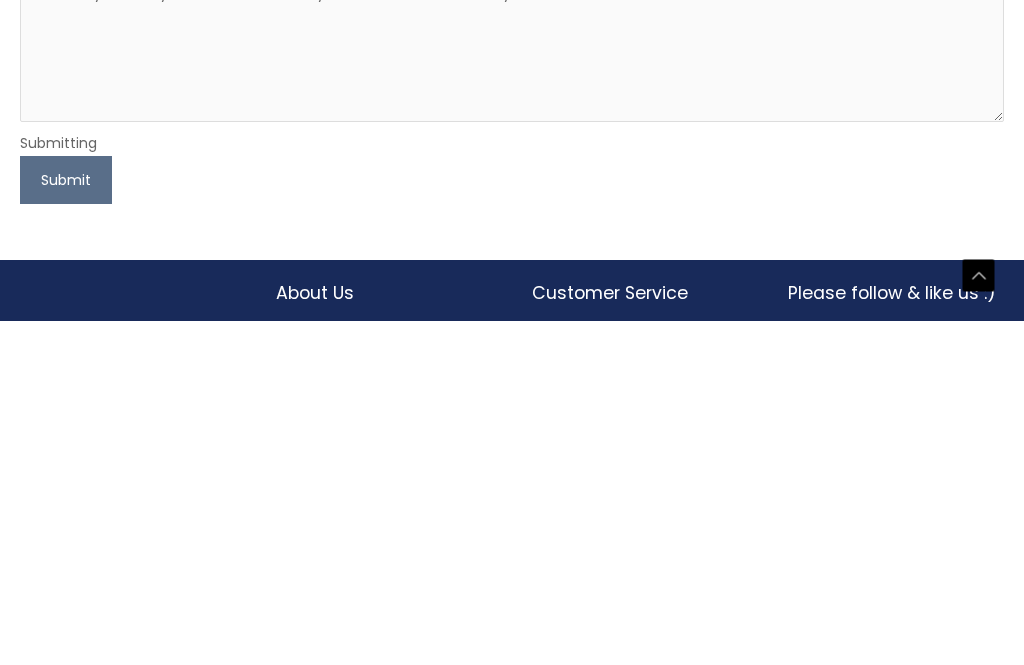 click on "Submit" at bounding box center [66, 524] 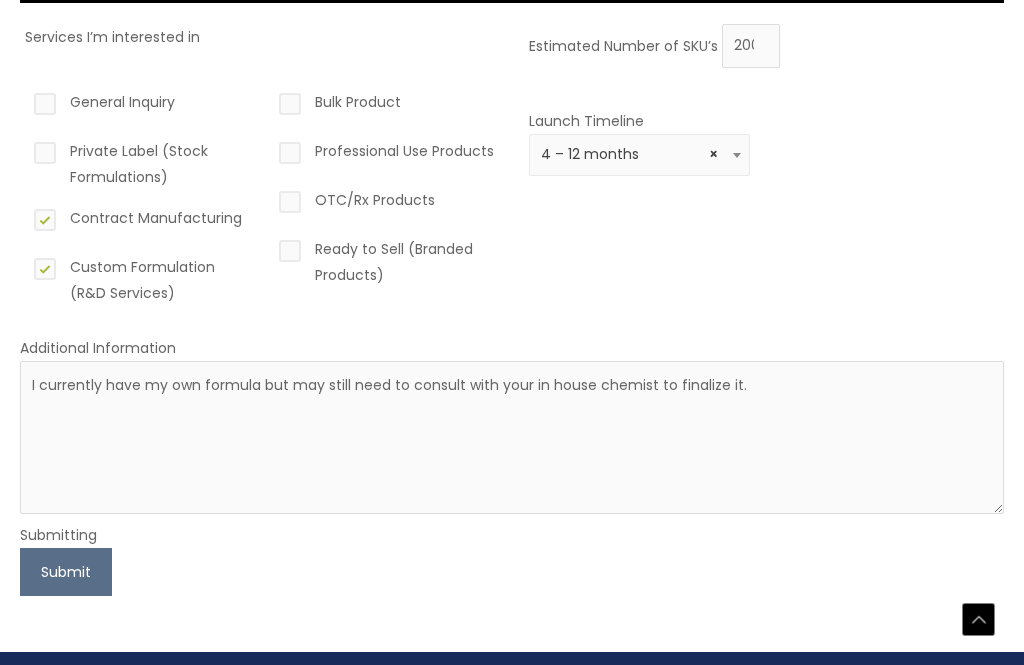 scroll, scrollTop: 432, scrollLeft: 0, axis: vertical 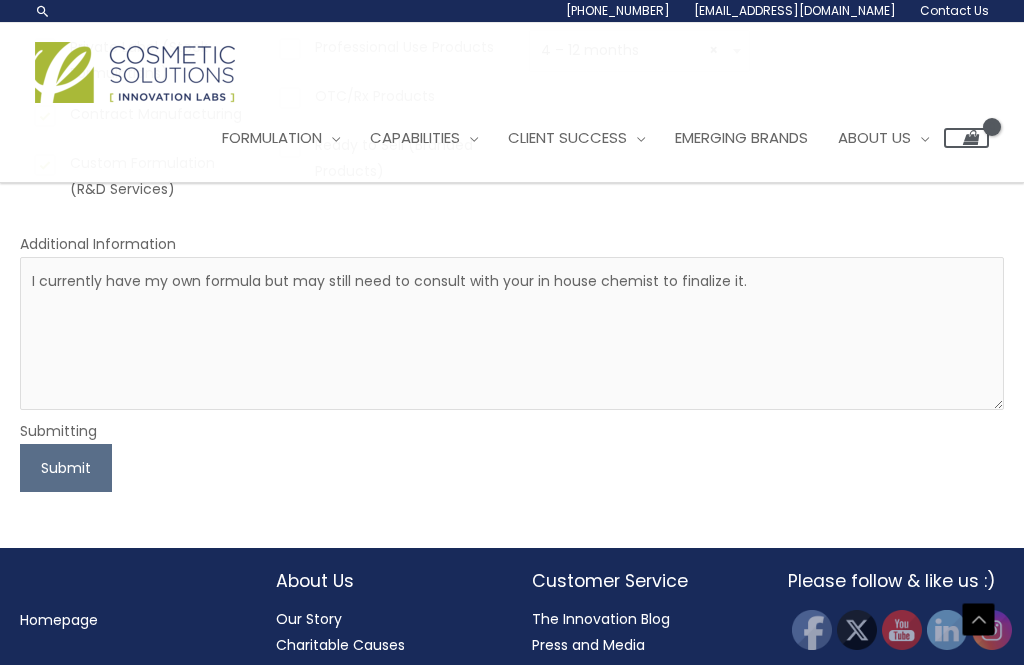 click on "Submit" at bounding box center (66, 468) 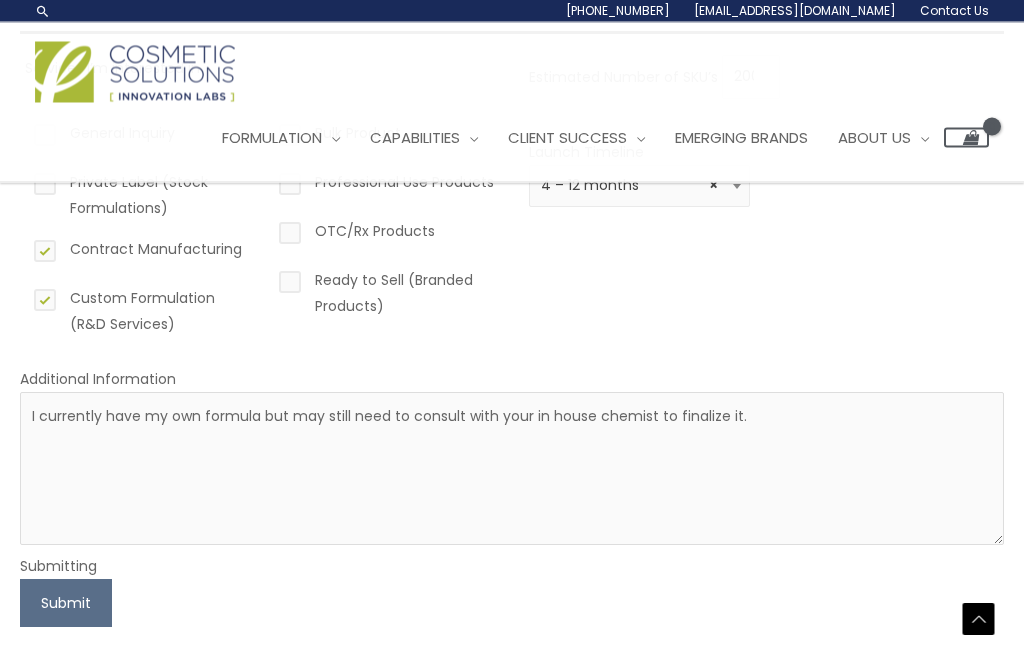 scroll, scrollTop: 0, scrollLeft: 0, axis: both 